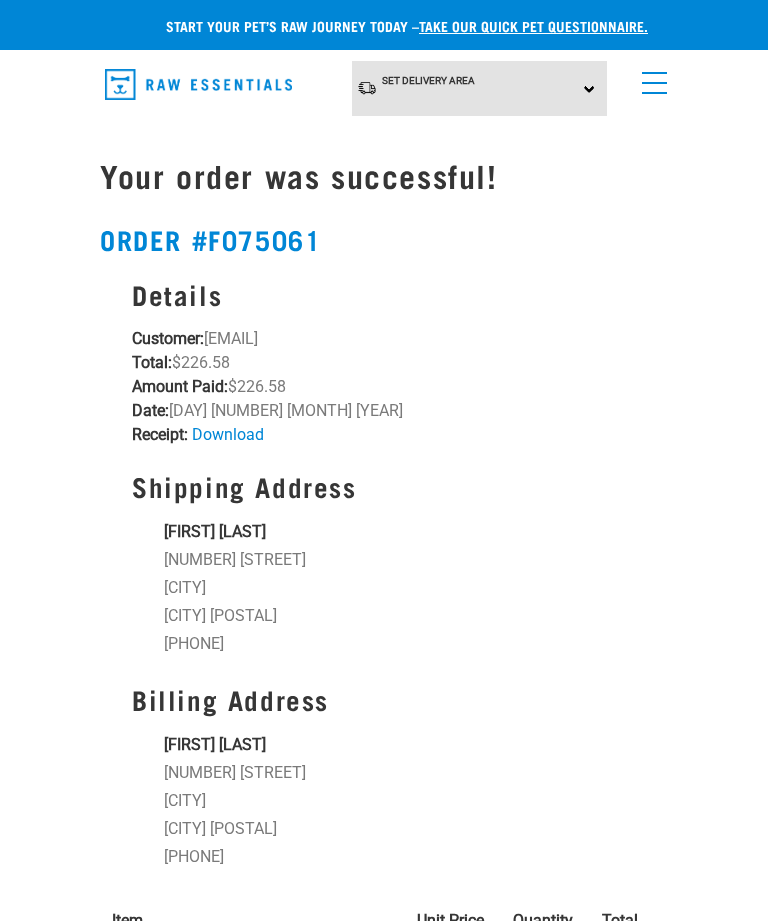 scroll, scrollTop: 54, scrollLeft: 0, axis: vertical 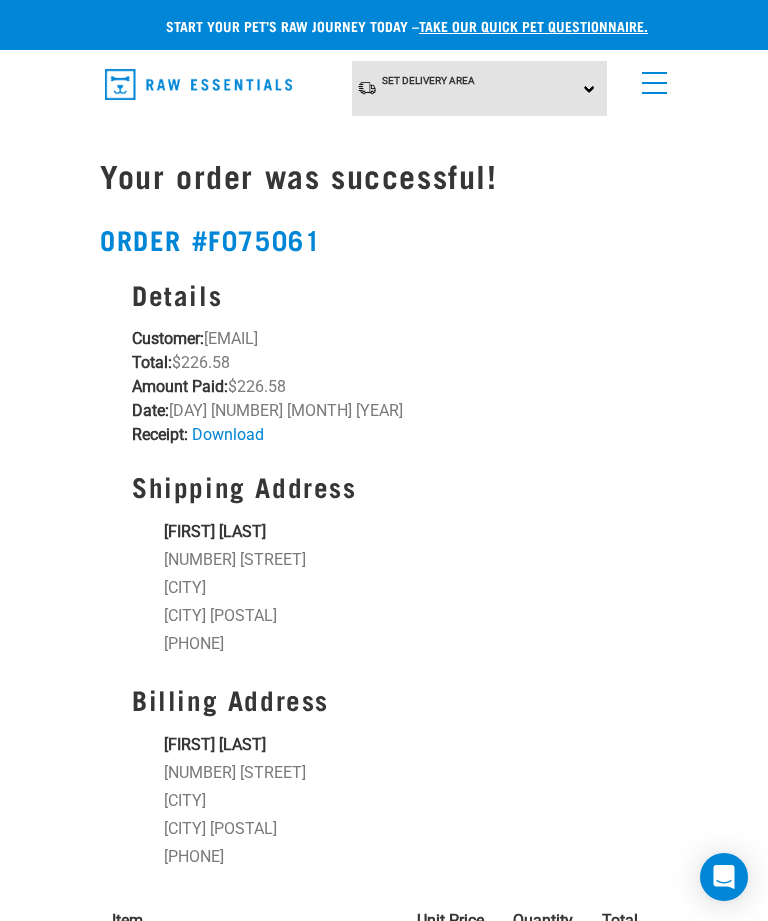 click at bounding box center [198, 84] 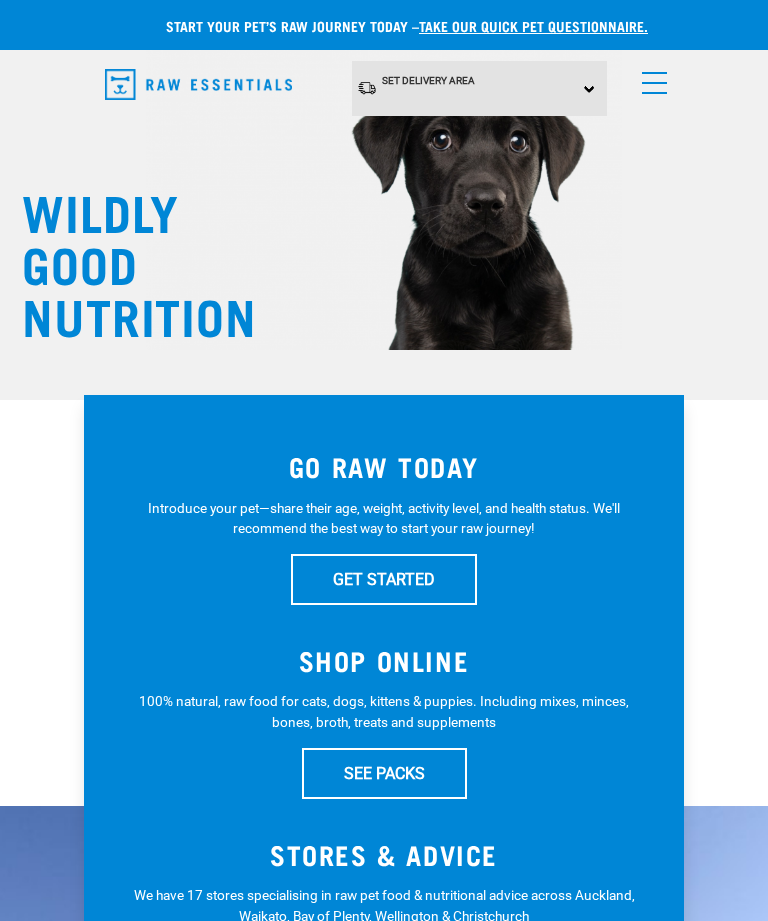 scroll, scrollTop: 0, scrollLeft: 0, axis: both 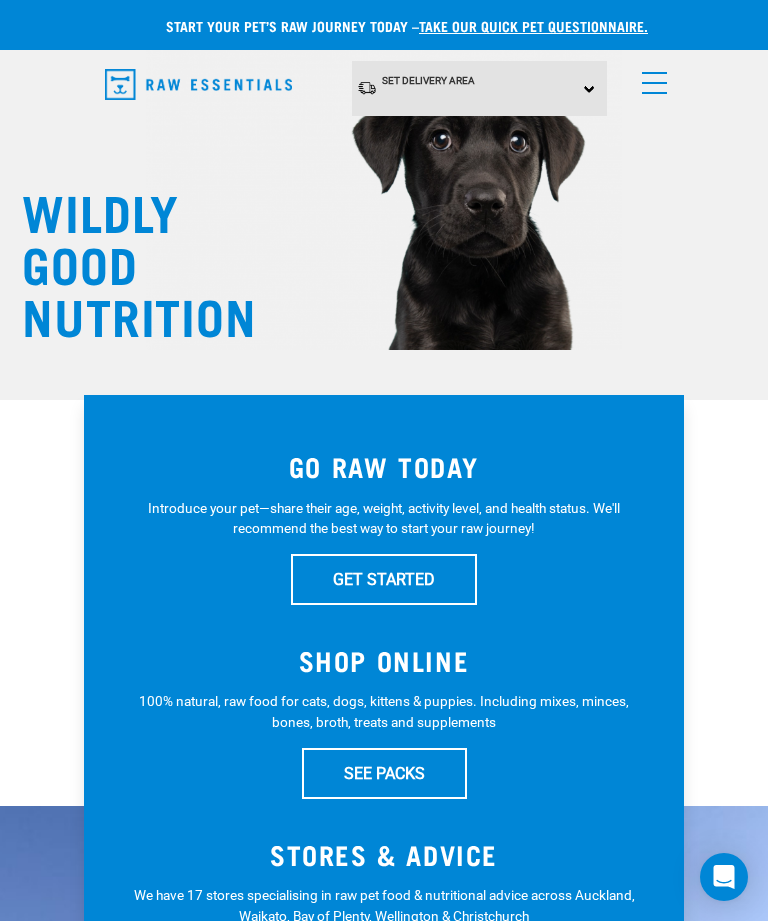 click at bounding box center [650, 78] 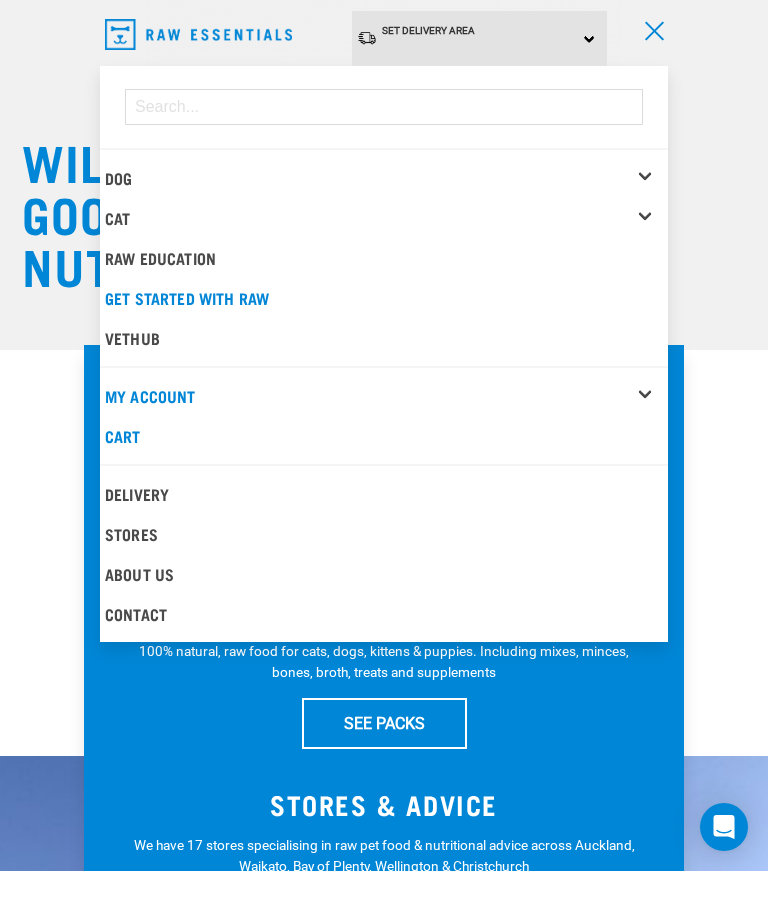 scroll, scrollTop: 51, scrollLeft: 0, axis: vertical 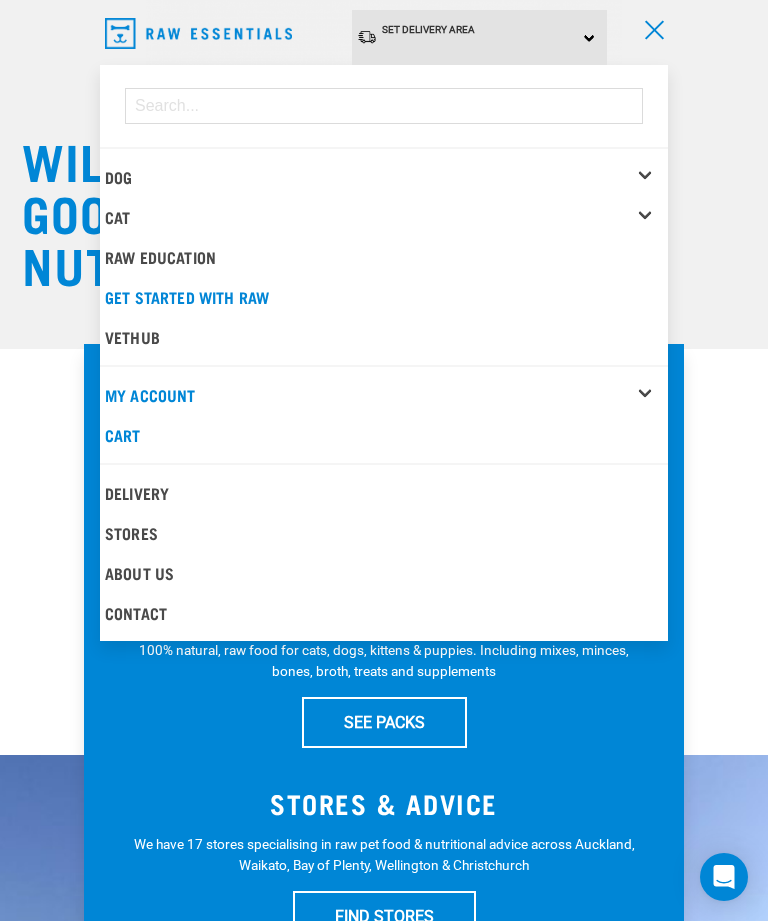 click on "My Account" at bounding box center [150, 394] 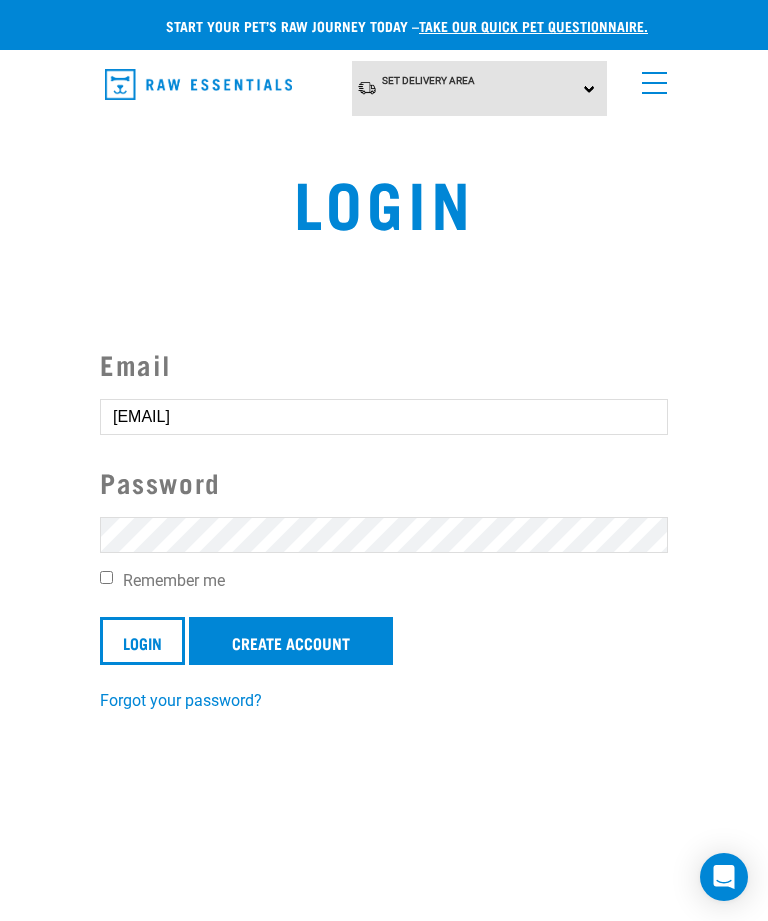 scroll, scrollTop: 0, scrollLeft: 0, axis: both 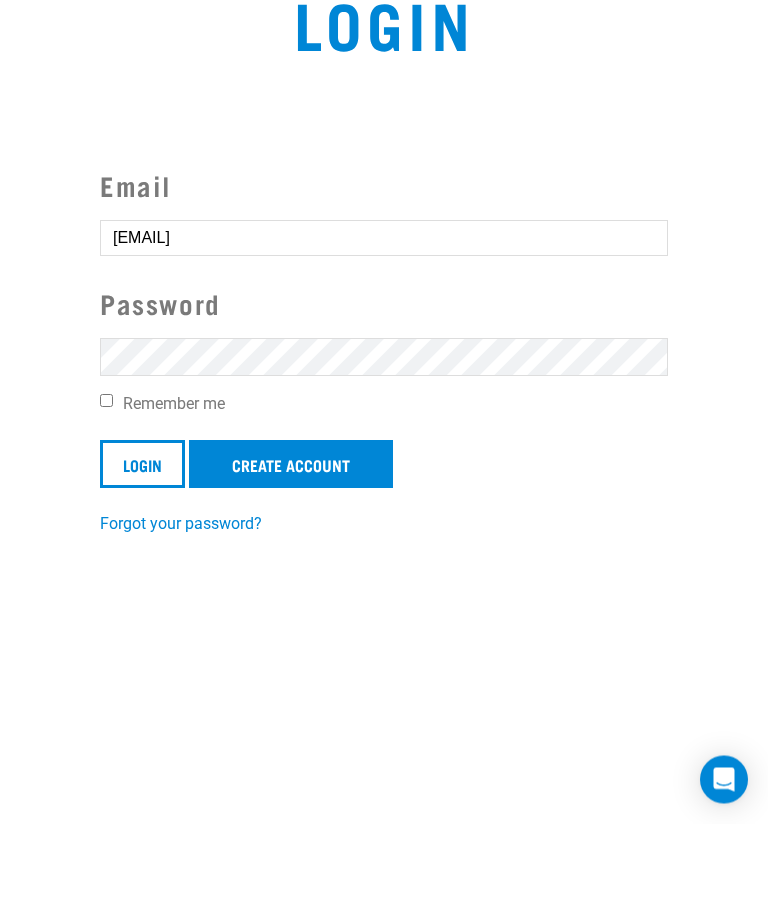 click on "Login" at bounding box center [142, 562] 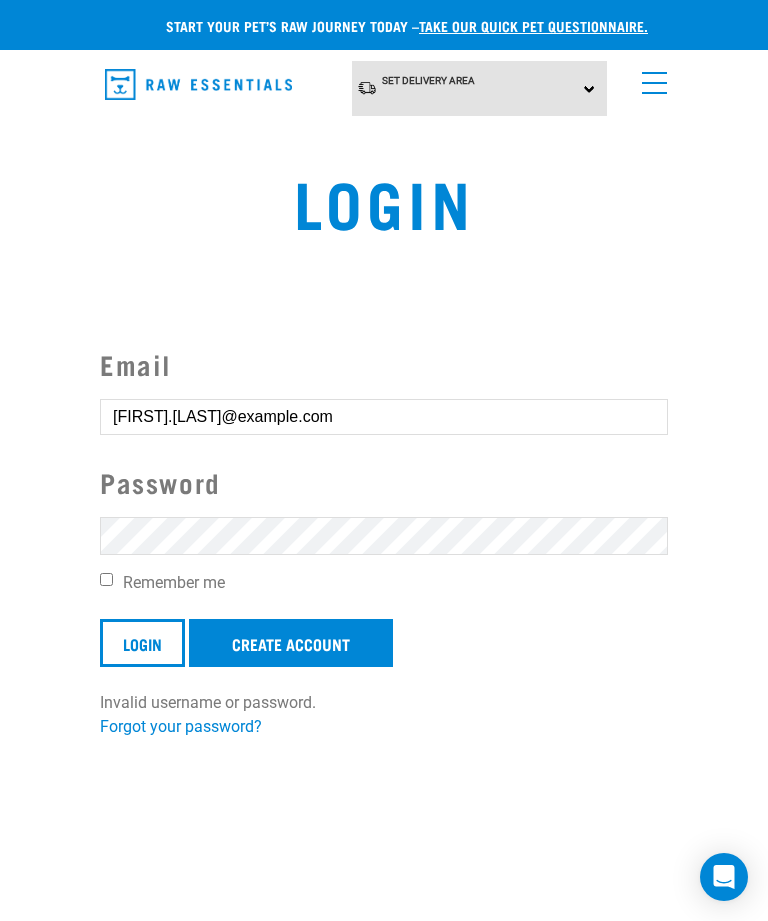 scroll, scrollTop: 0, scrollLeft: 0, axis: both 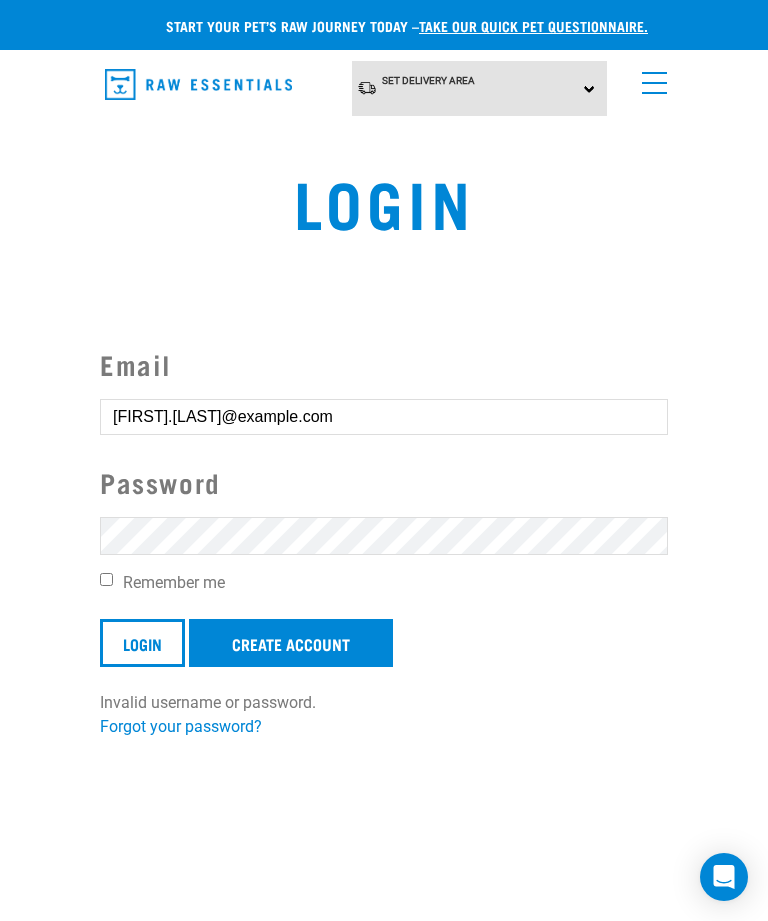 click on "Invalid username or password." at bounding box center (0, 460) 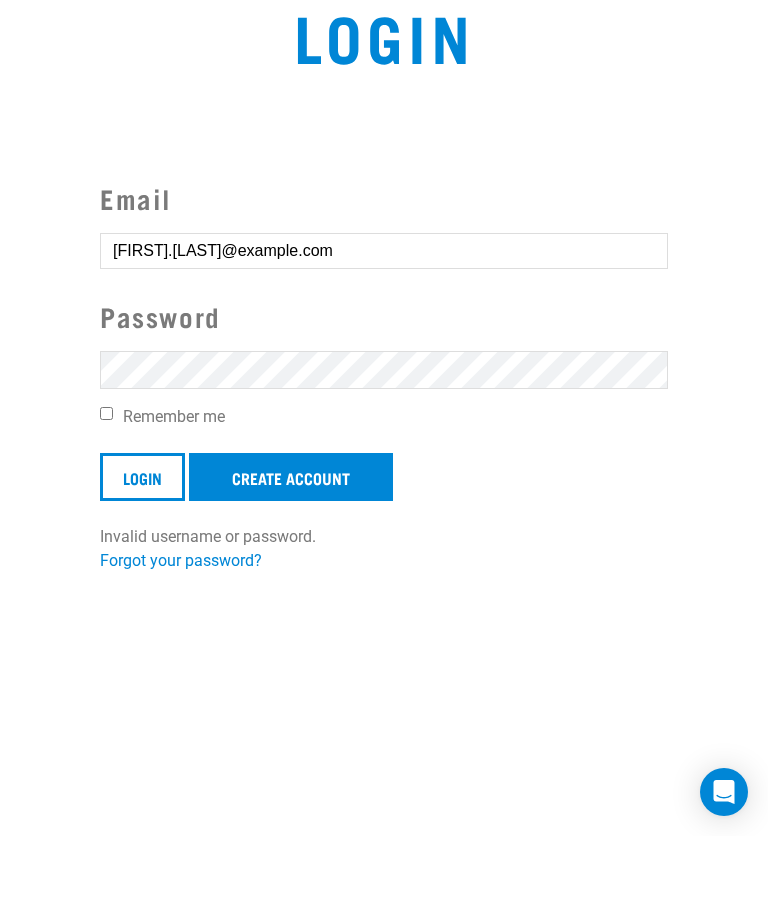 click on "Login" at bounding box center (142, 562) 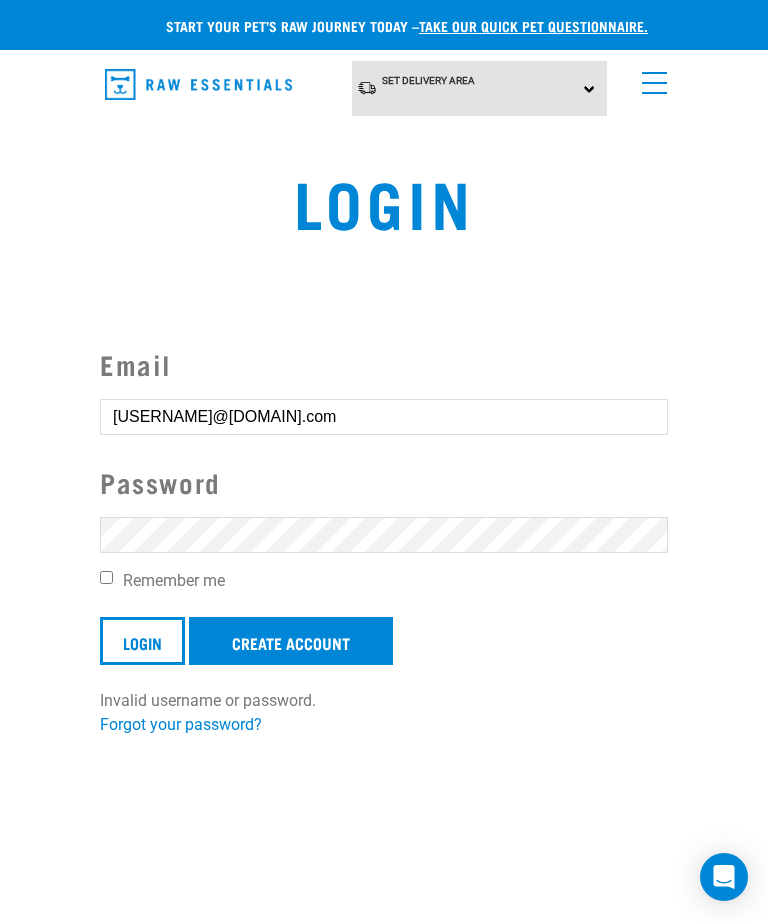 scroll, scrollTop: 0, scrollLeft: 0, axis: both 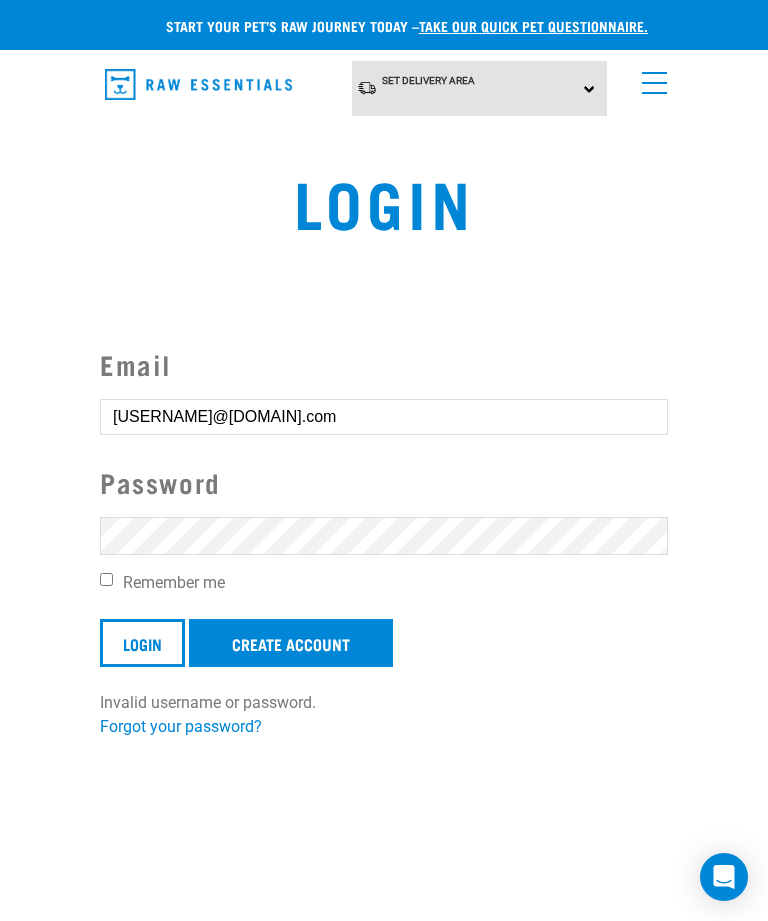click on "Invalid username or password." at bounding box center [0, 460] 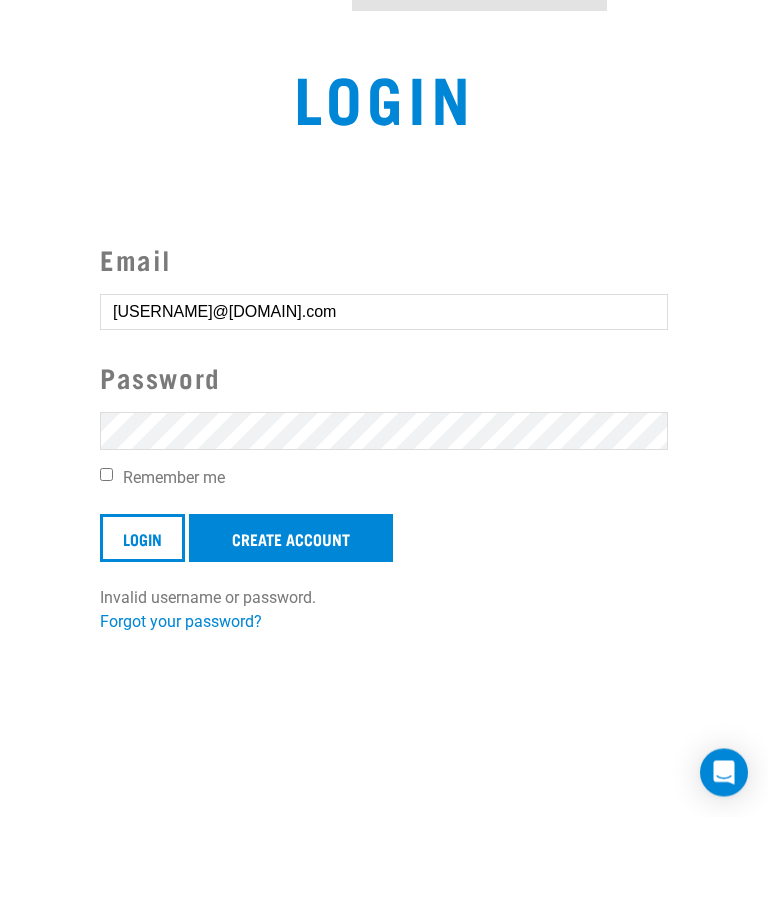 click on "Login" at bounding box center [142, 643] 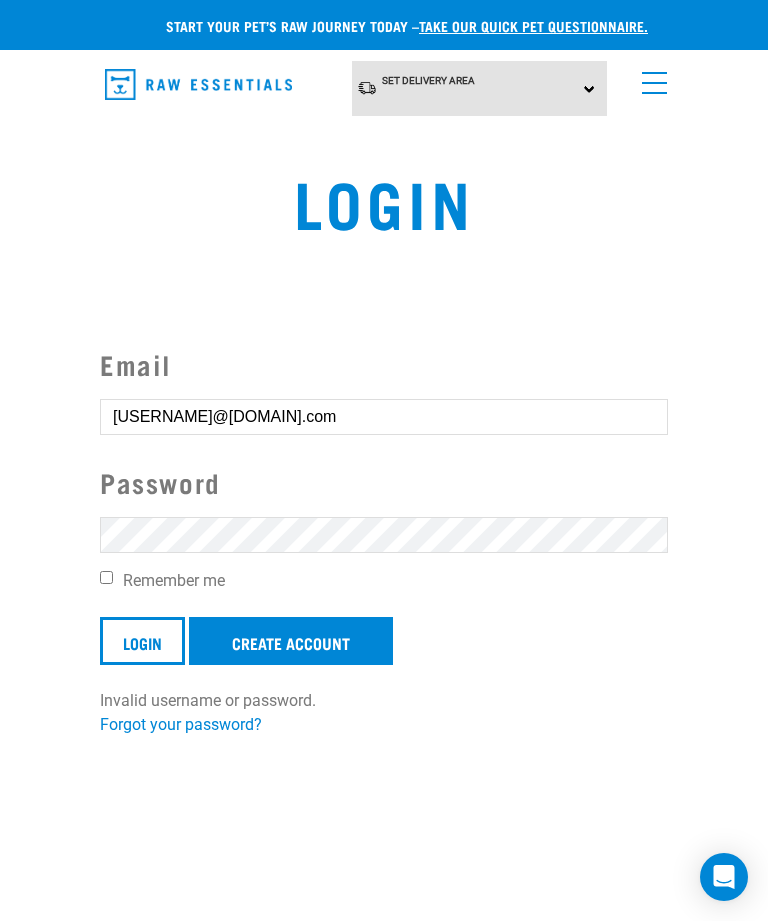 scroll, scrollTop: 0, scrollLeft: 0, axis: both 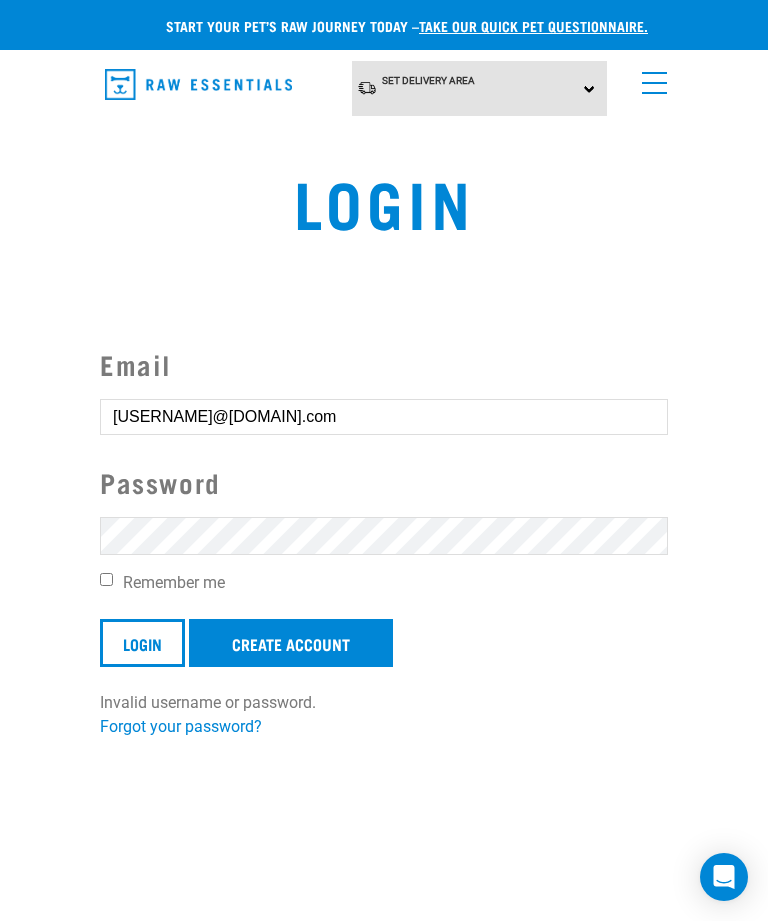 click on "Invalid username or password." at bounding box center [0, 460] 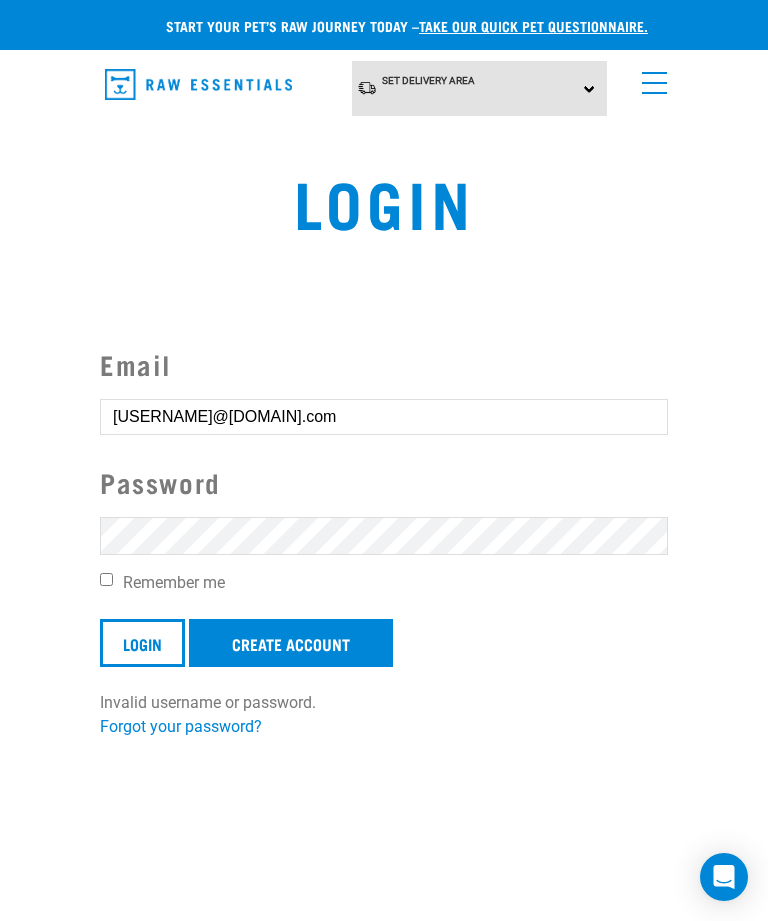 click on "Invalid username or password." at bounding box center [0, 461] 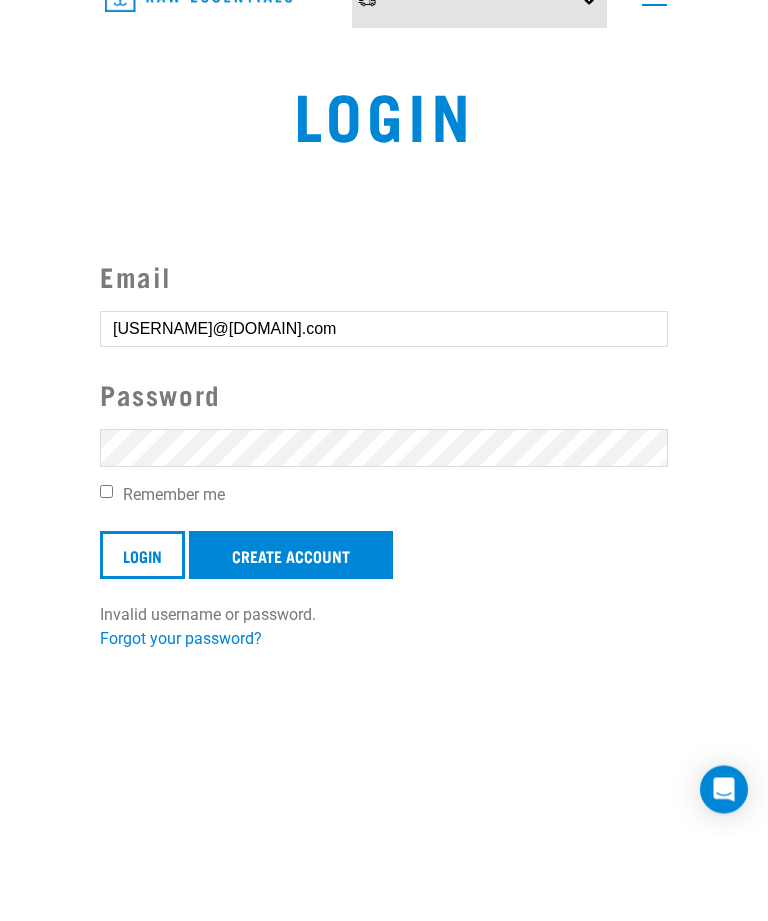 click on "Login" at bounding box center (142, 643) 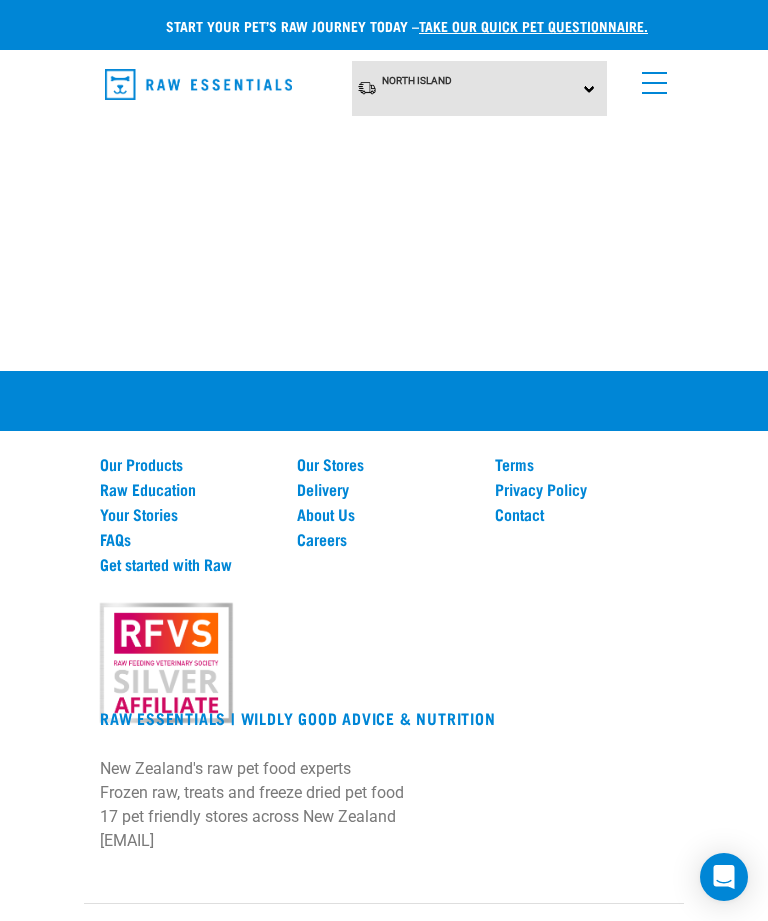 scroll, scrollTop: 0, scrollLeft: 0, axis: both 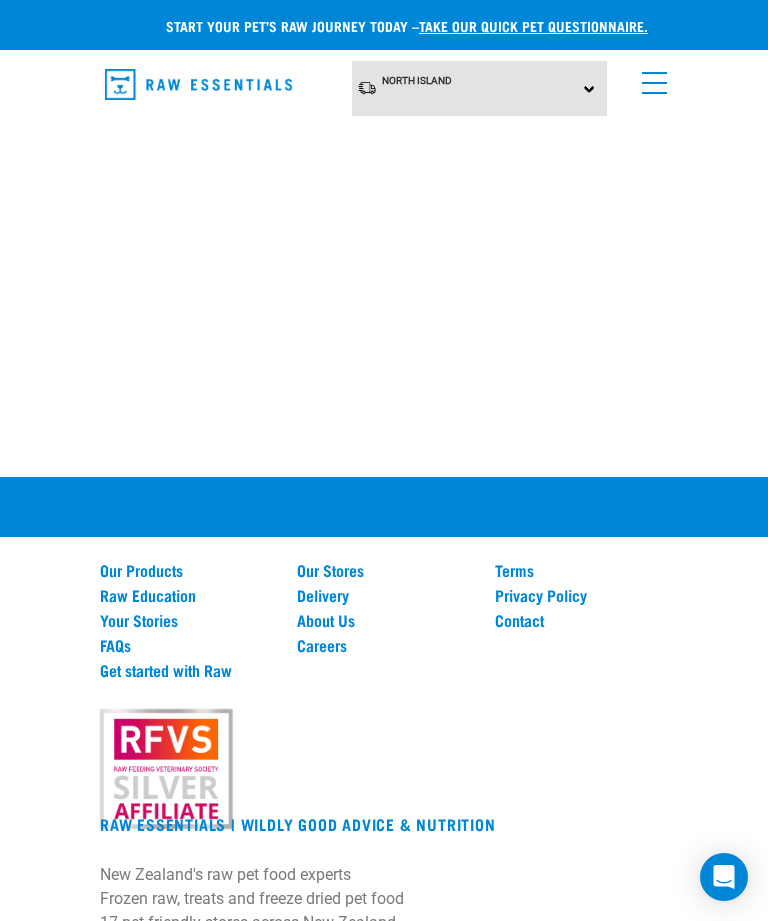 click at bounding box center [650, 78] 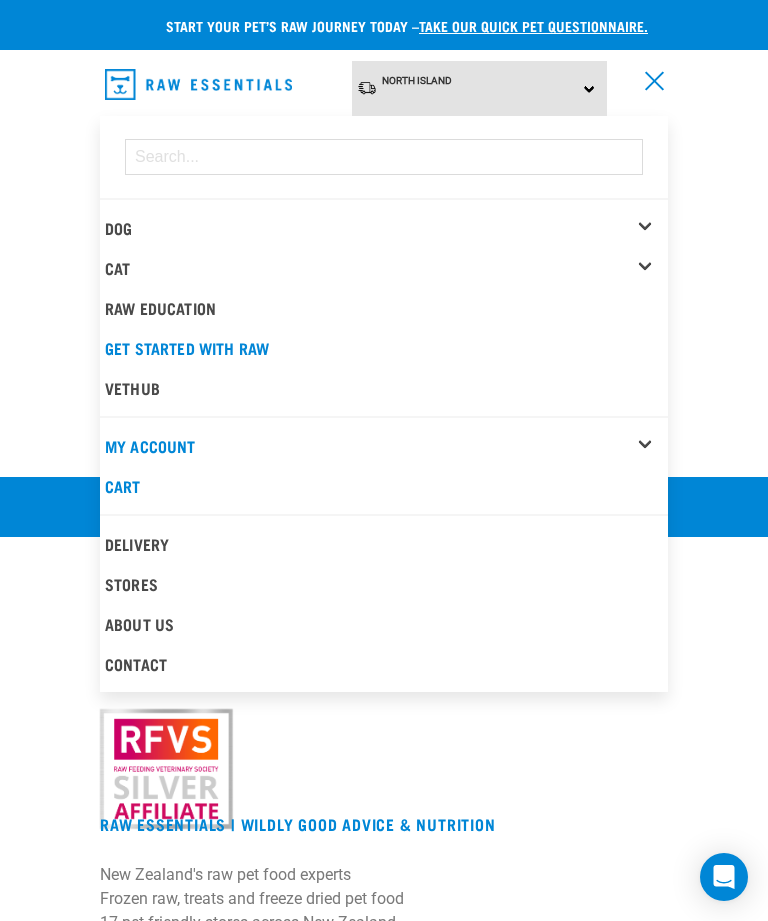 click on "My Account" at bounding box center (150, 445) 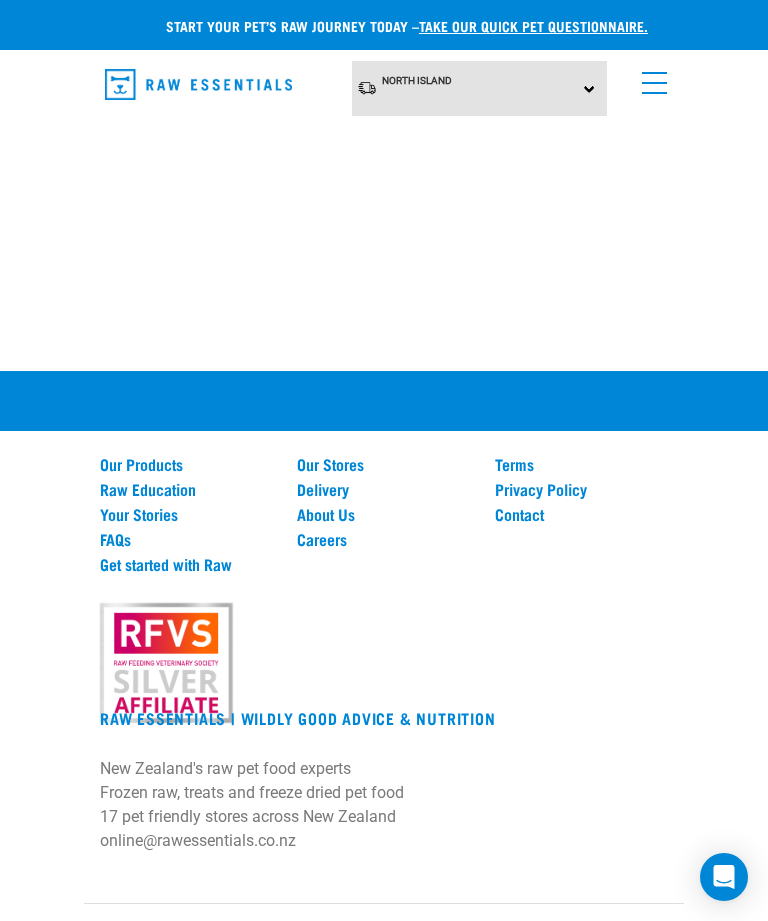 scroll, scrollTop: 0, scrollLeft: 0, axis: both 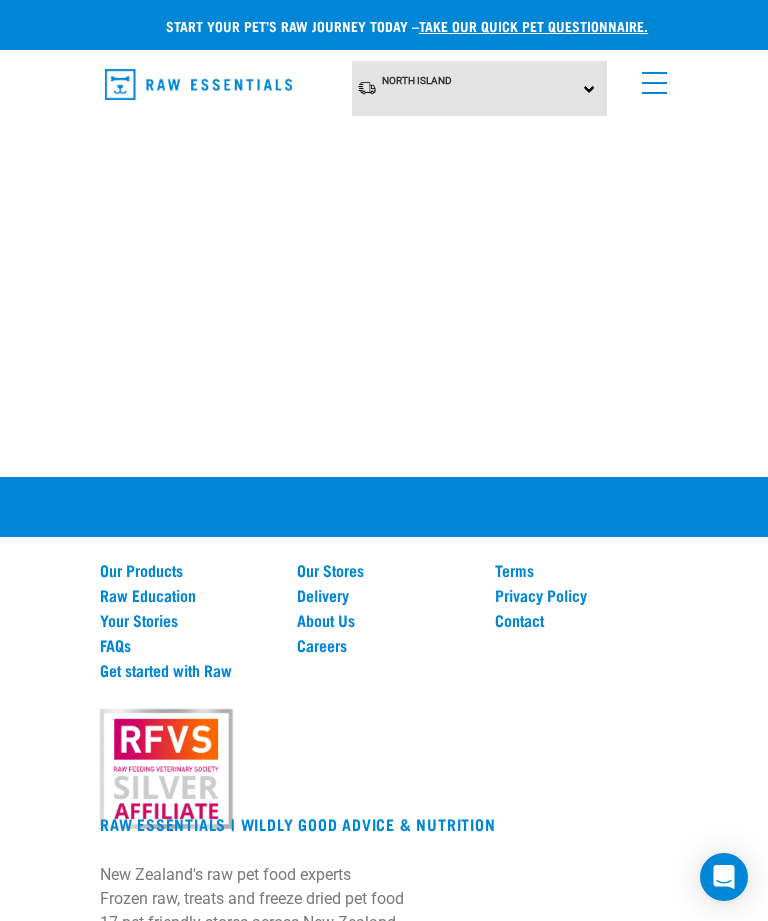 click on "Our Products" at bounding box center [186, 570] 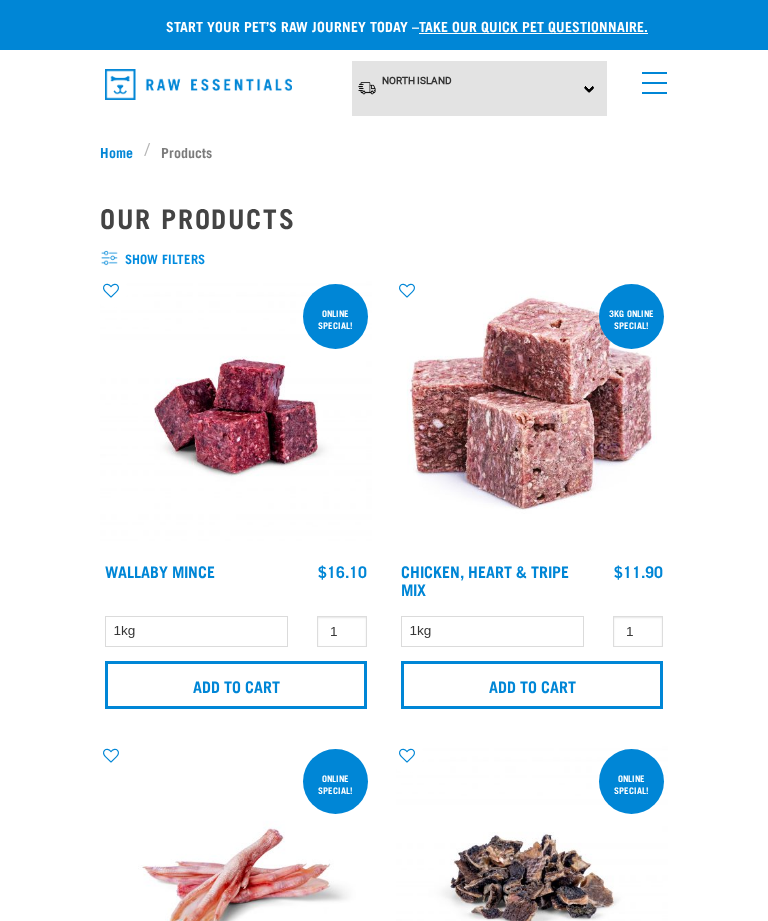 scroll, scrollTop: 0, scrollLeft: 0, axis: both 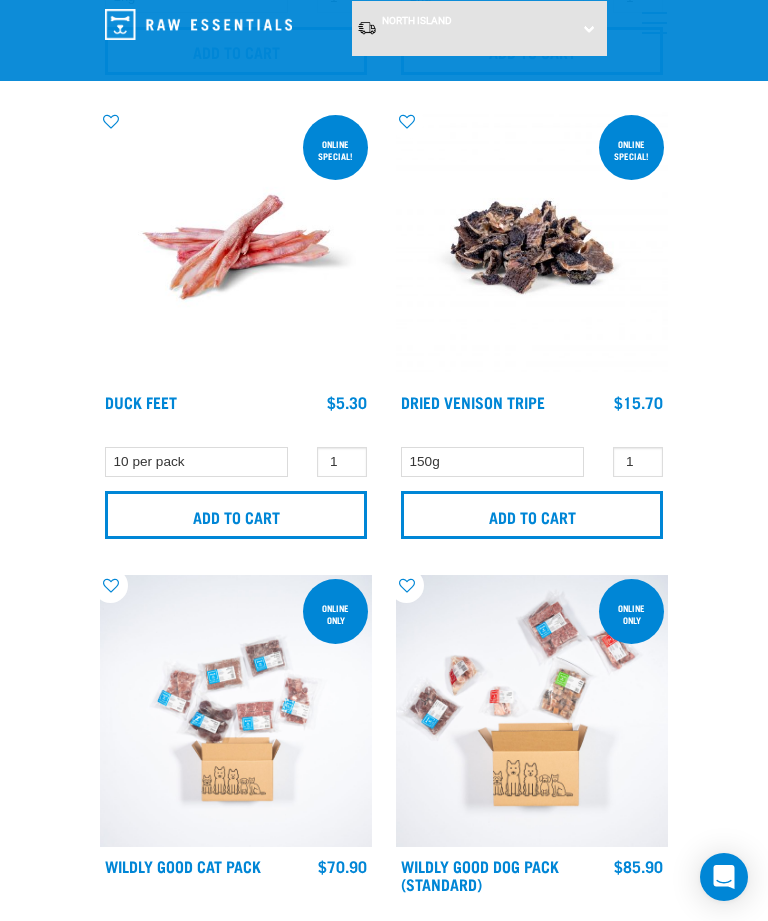 click at bounding box center (198, 24) 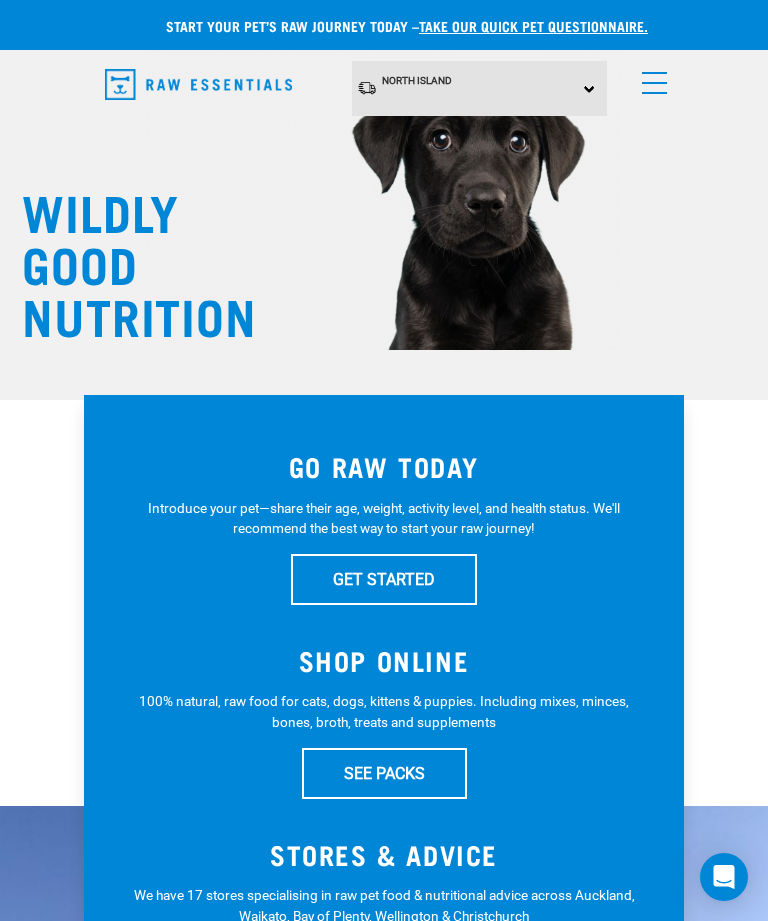 scroll, scrollTop: 0, scrollLeft: 0, axis: both 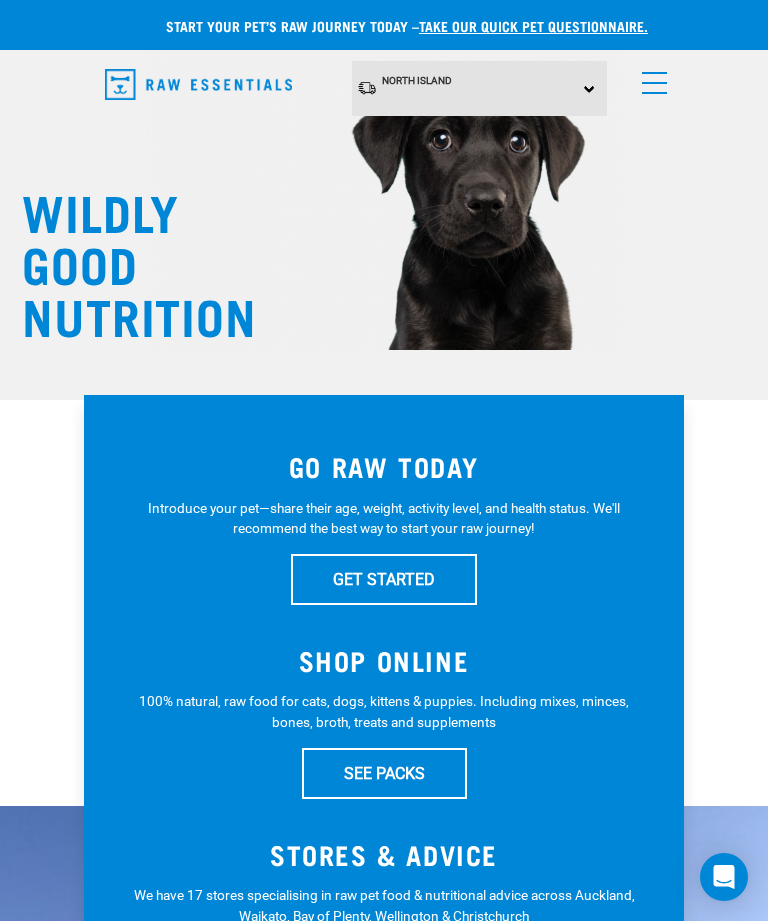 click at bounding box center (650, 78) 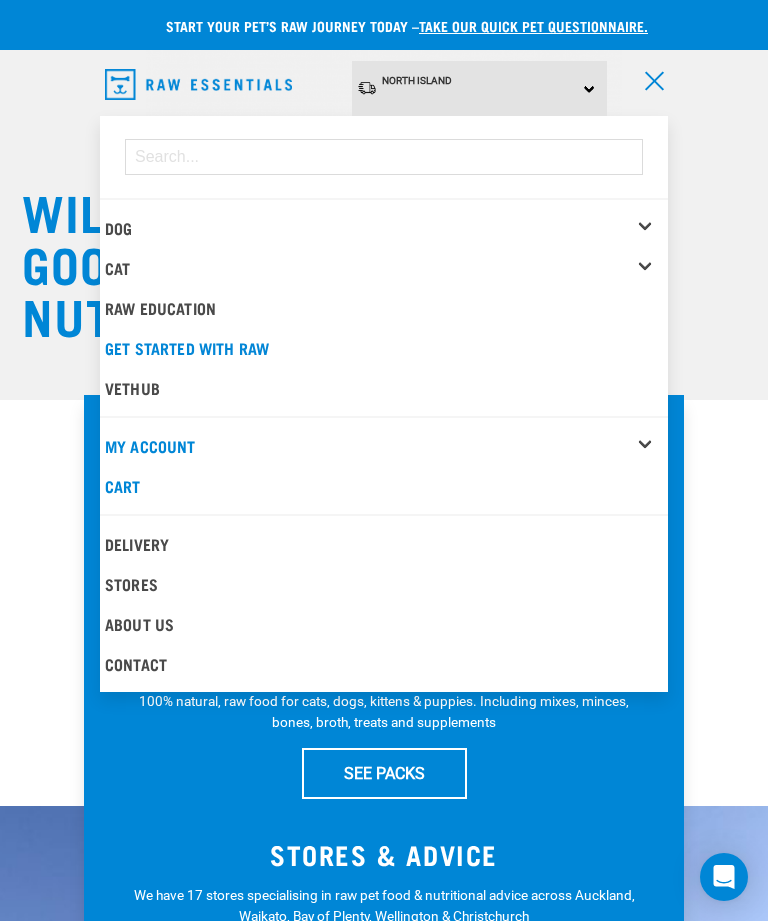 click on "Dog" at bounding box center (118, 227) 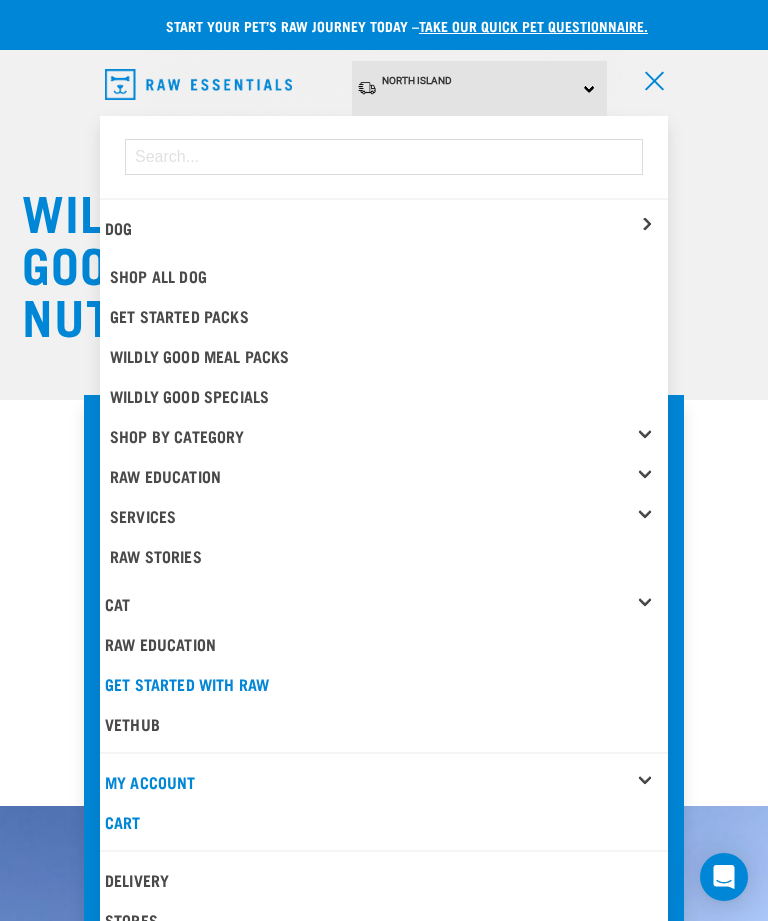 click on "Dog" at bounding box center (118, 227) 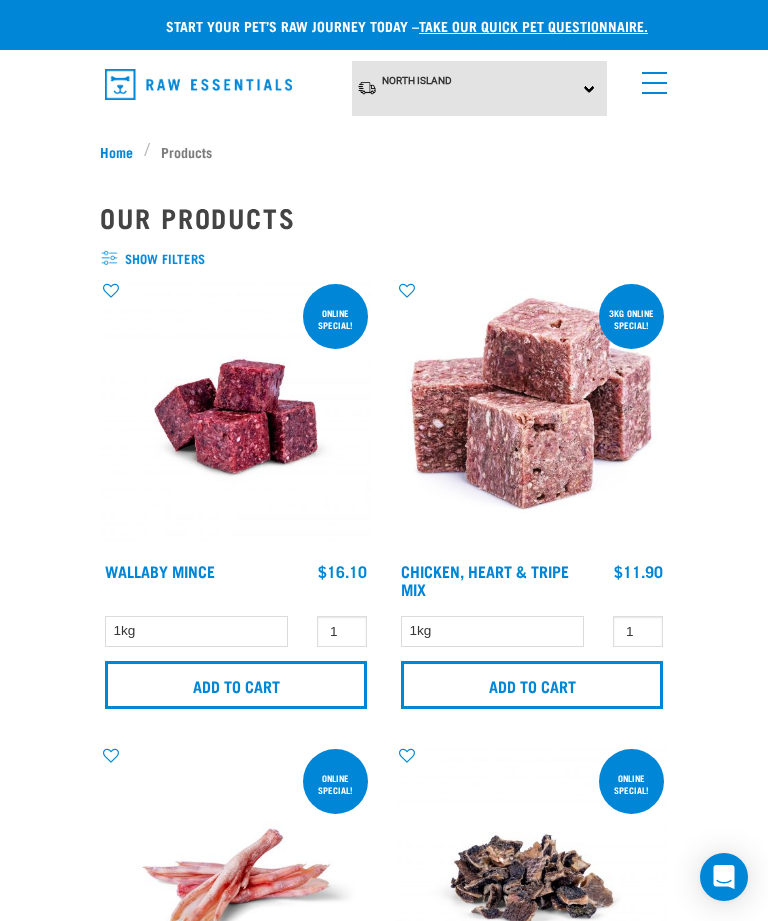 scroll, scrollTop: 0, scrollLeft: 0, axis: both 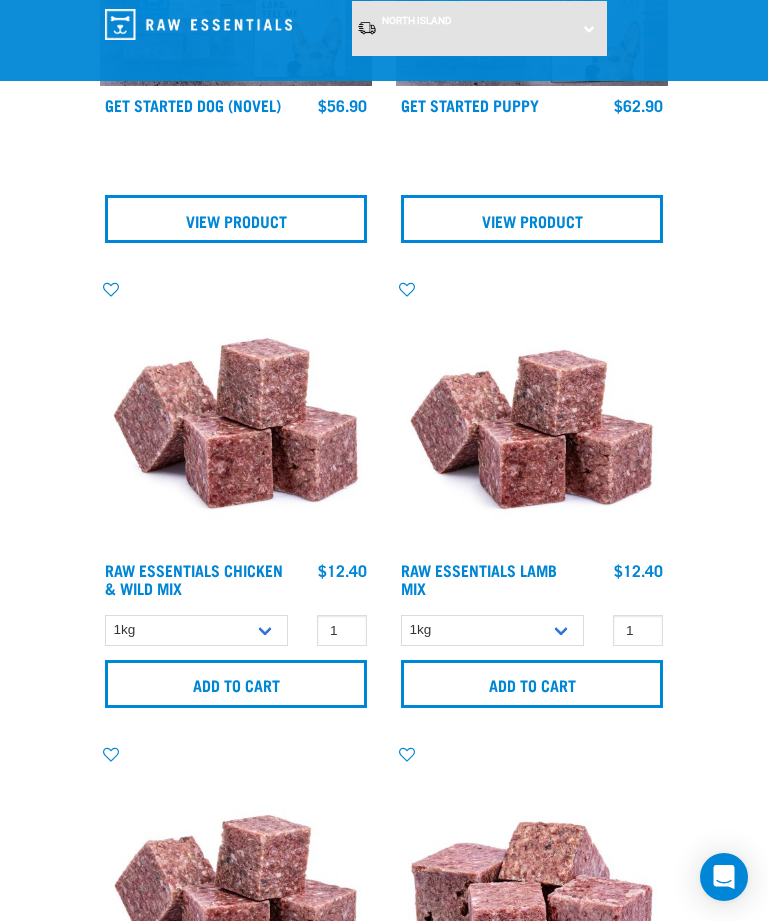 click on "1kg
3kg
Bulk (10kg)" at bounding box center [196, 630] 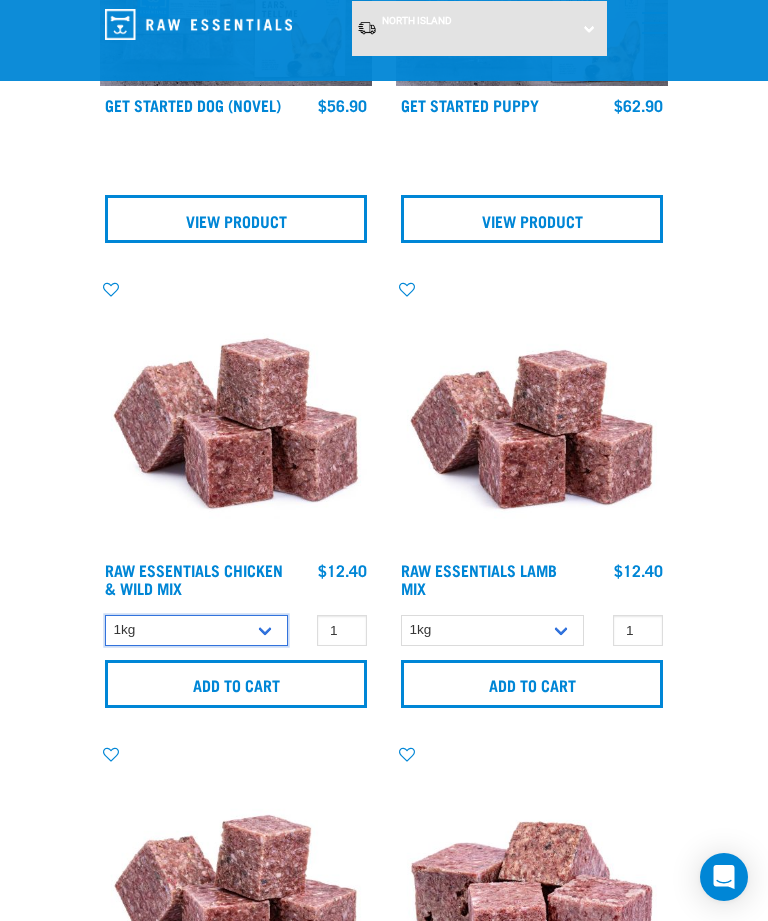 select on "14881" 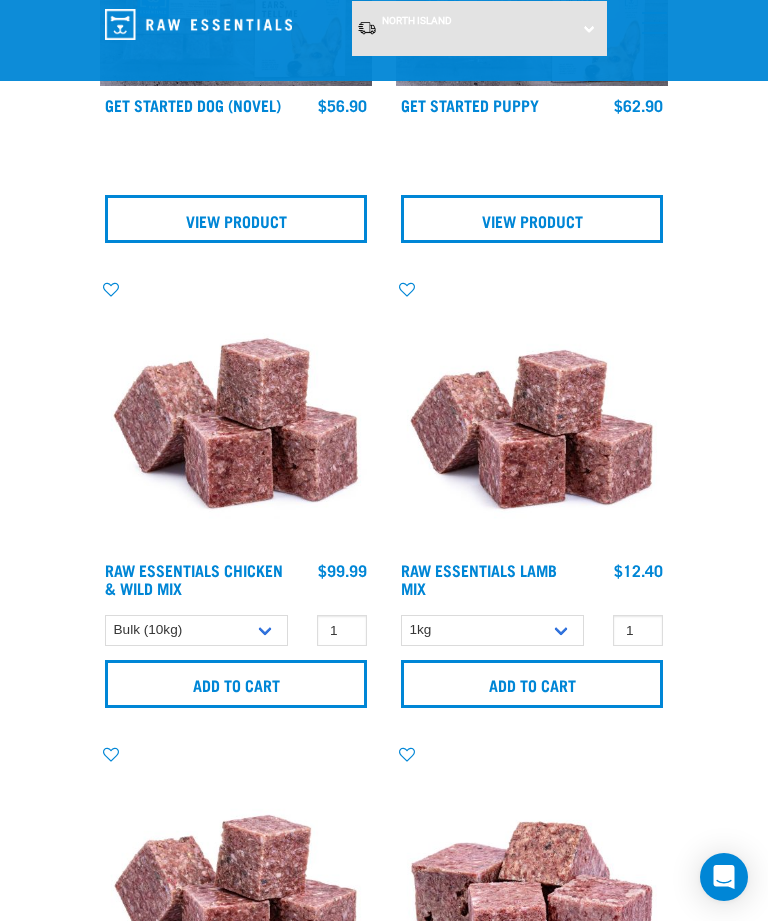 click on "Add to cart" at bounding box center (236, 684) 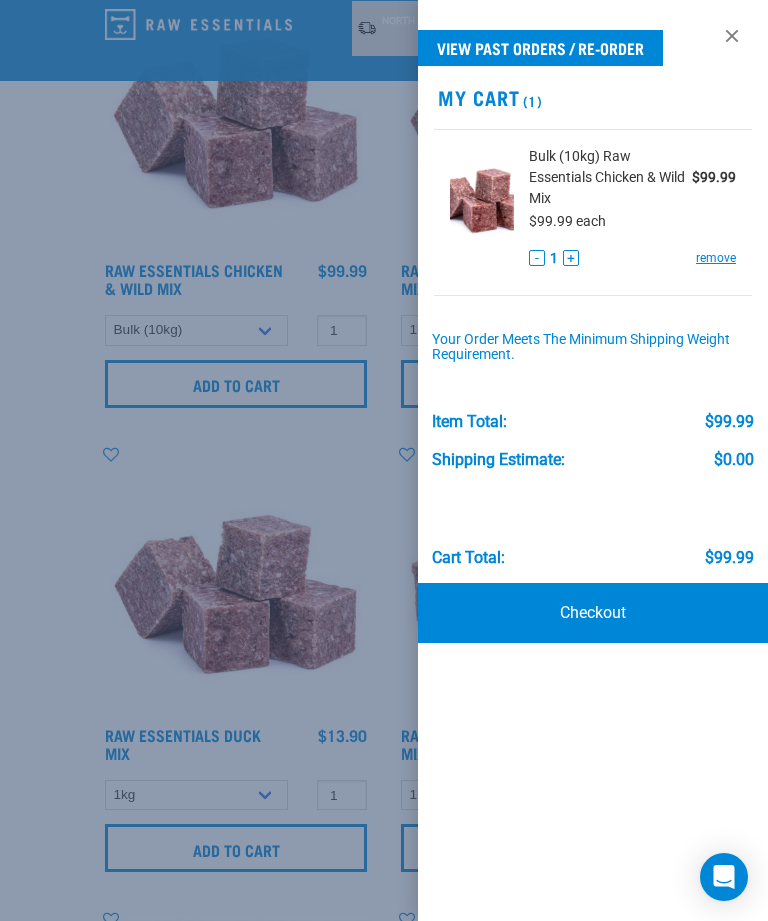 scroll, scrollTop: 2549, scrollLeft: 0, axis: vertical 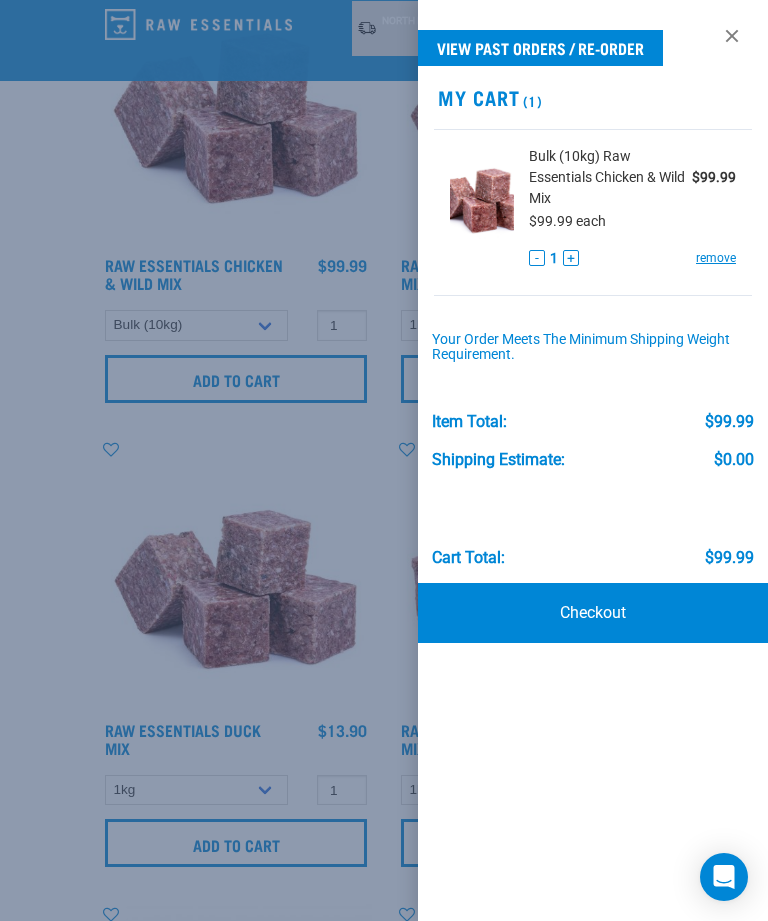 click at bounding box center [384, 460] 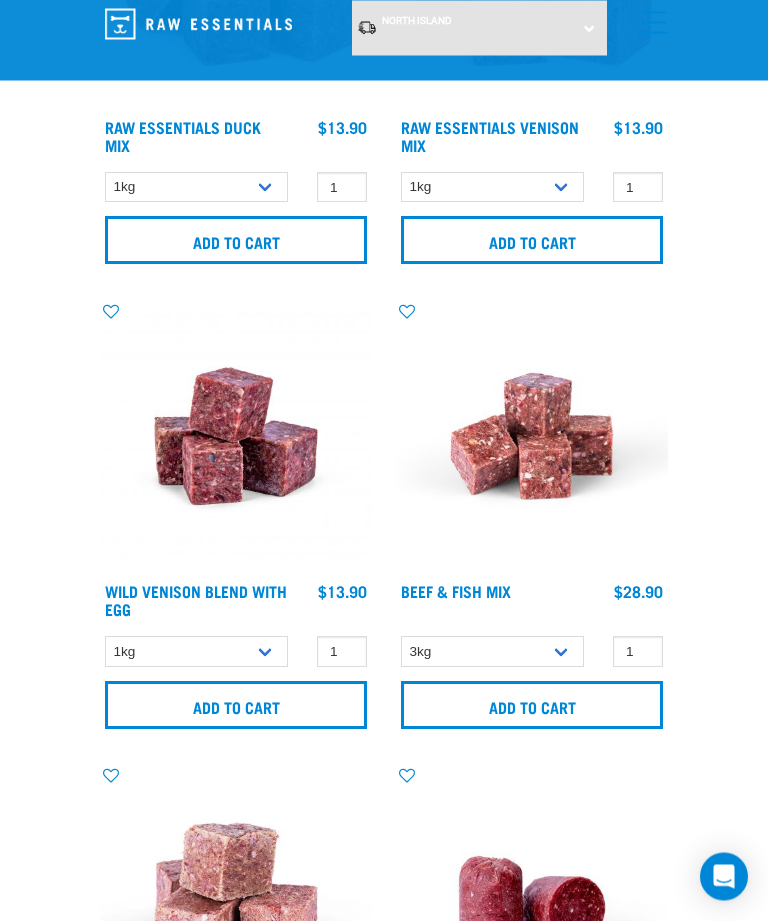 scroll, scrollTop: 3152, scrollLeft: 0, axis: vertical 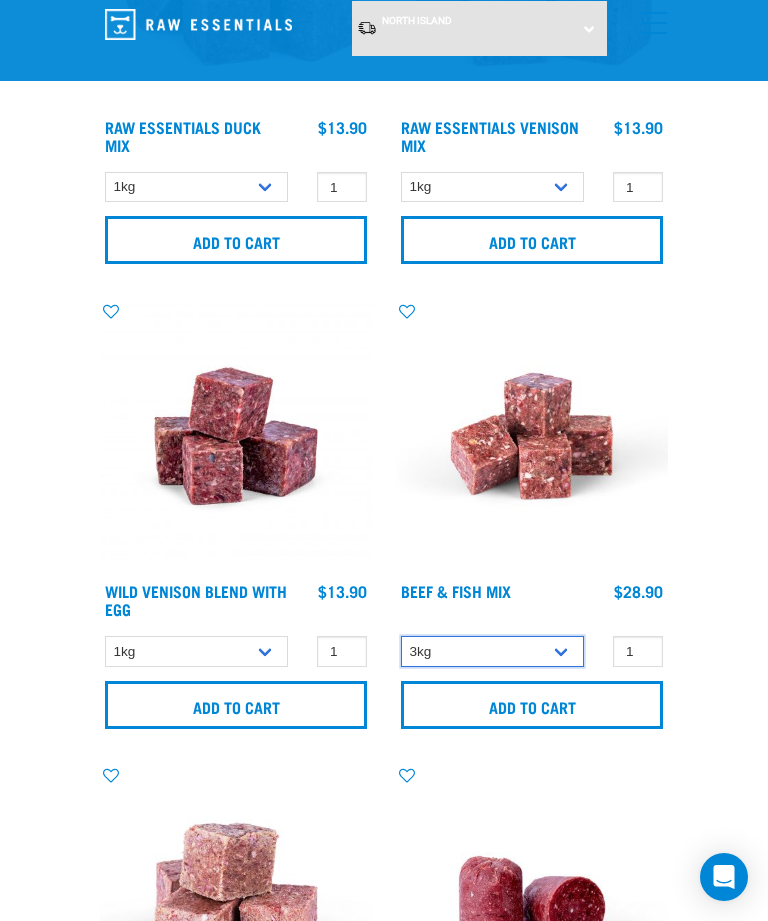 click on "3kg
Bulk (10kg)" at bounding box center (492, 651) 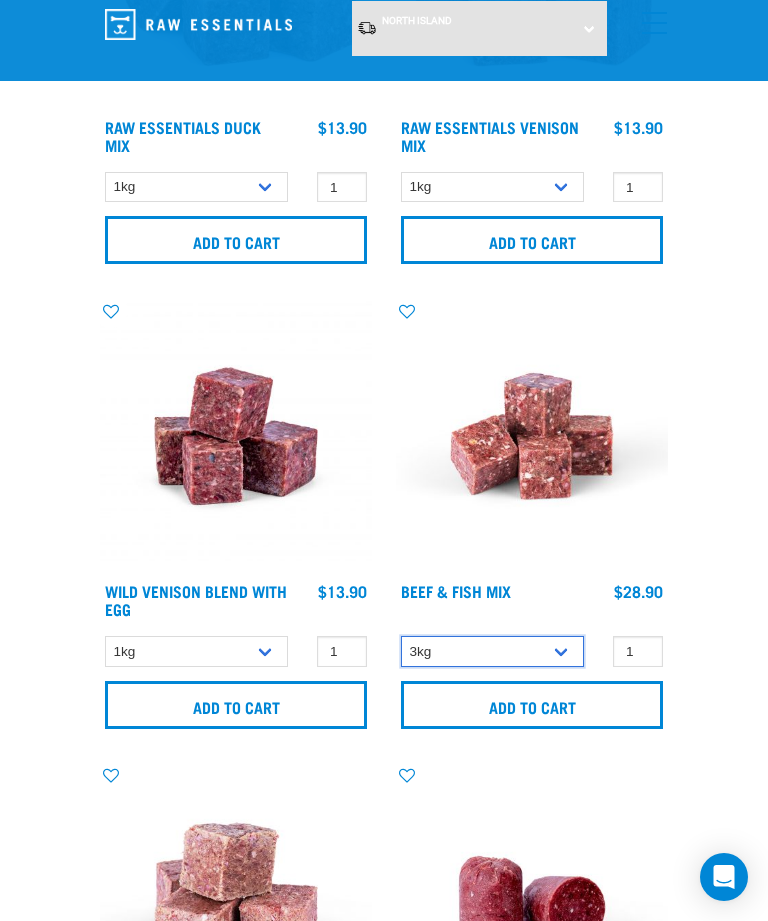 select on "435759" 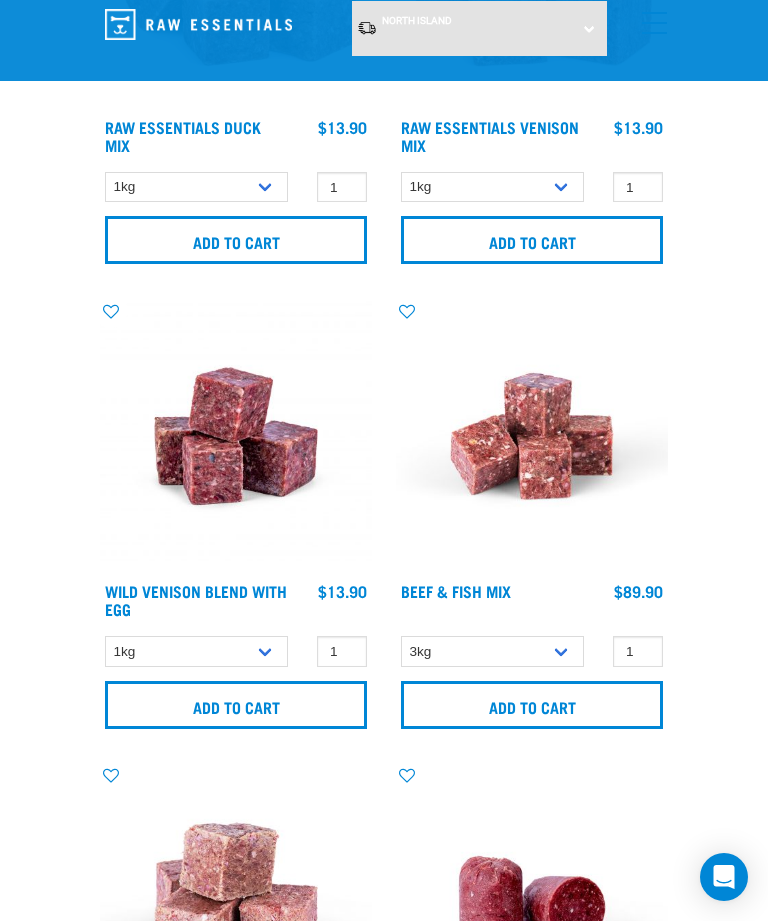click on "Add to cart" at bounding box center (532, 705) 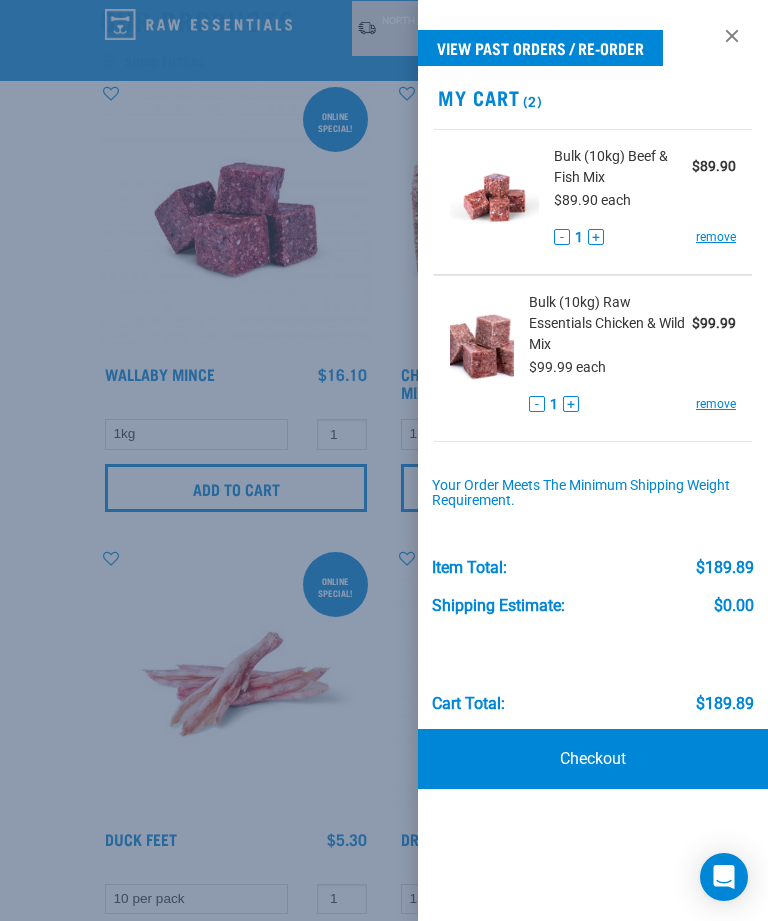 scroll, scrollTop: 0, scrollLeft: 0, axis: both 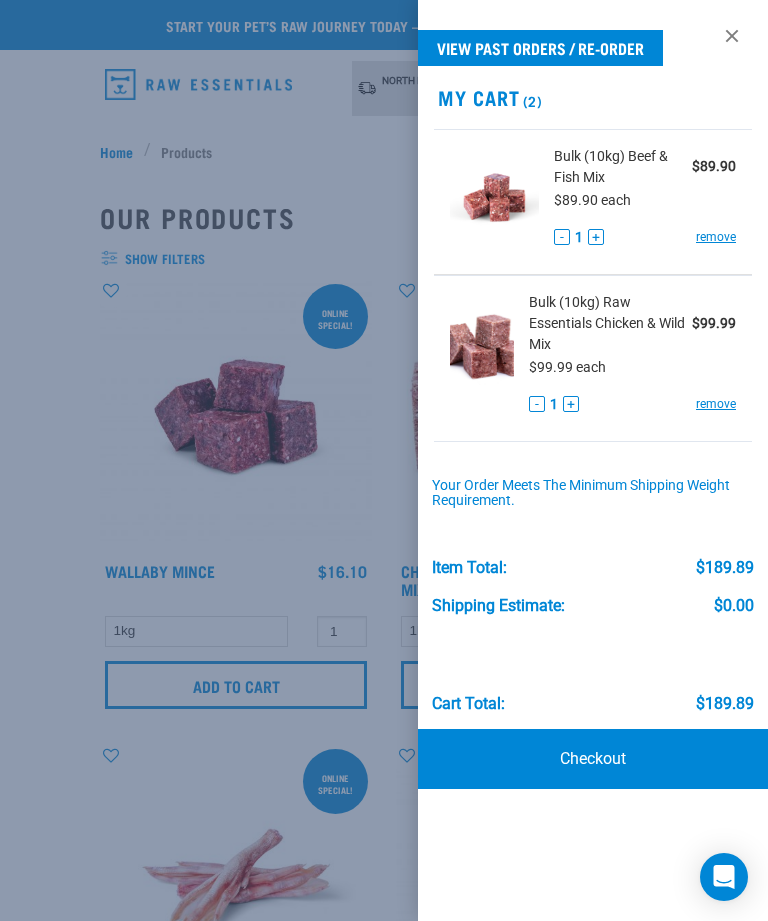 click at bounding box center [732, 36] 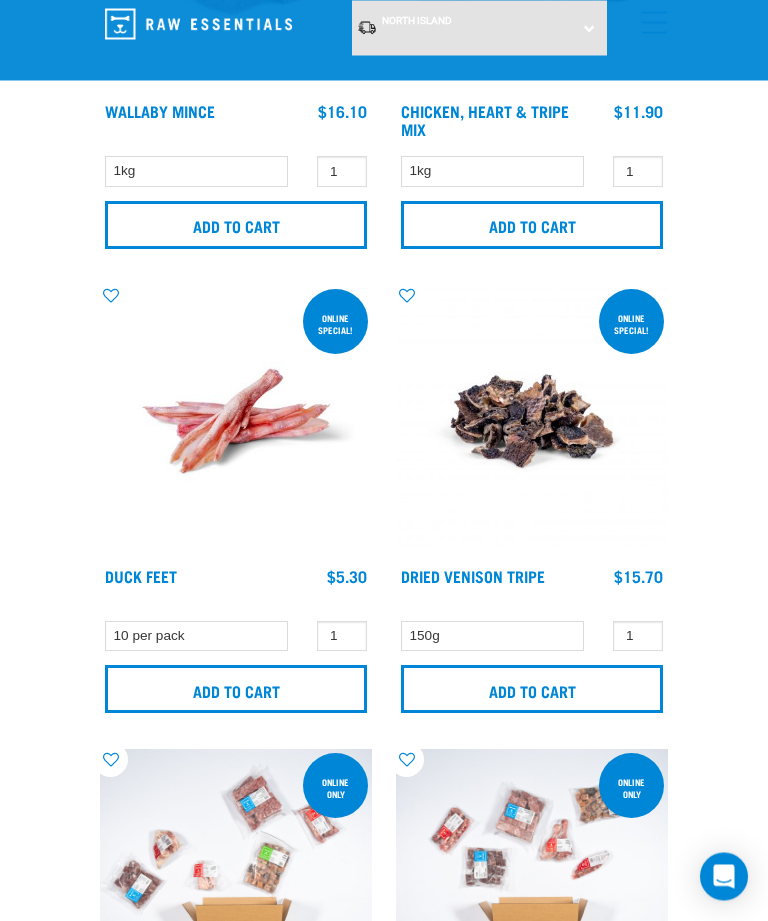 scroll, scrollTop: 379, scrollLeft: 0, axis: vertical 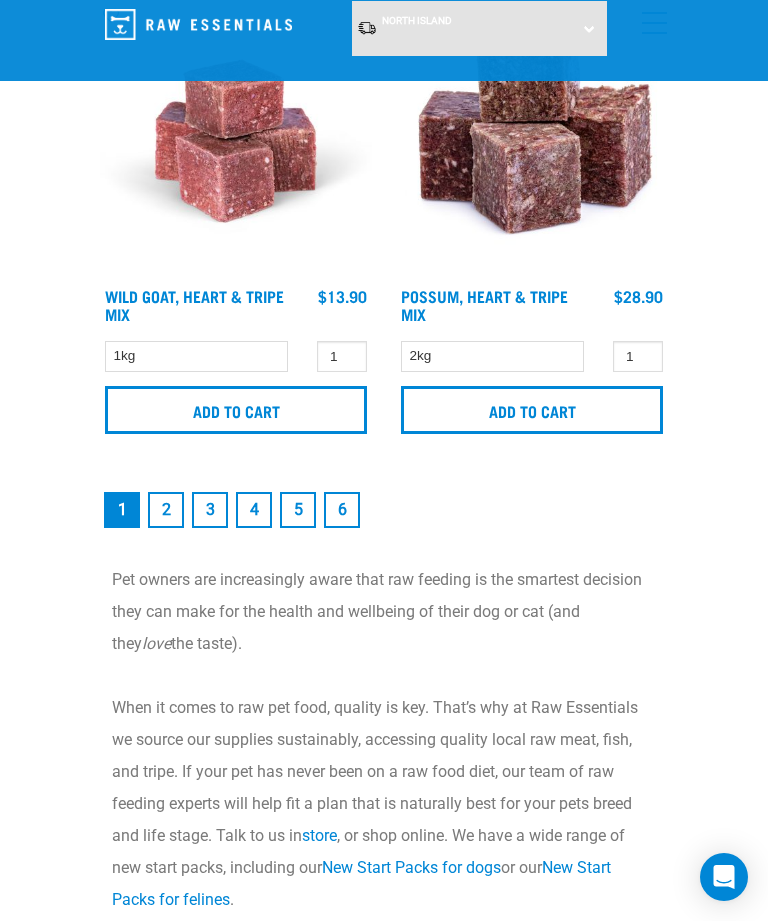 click on "2" at bounding box center (166, 510) 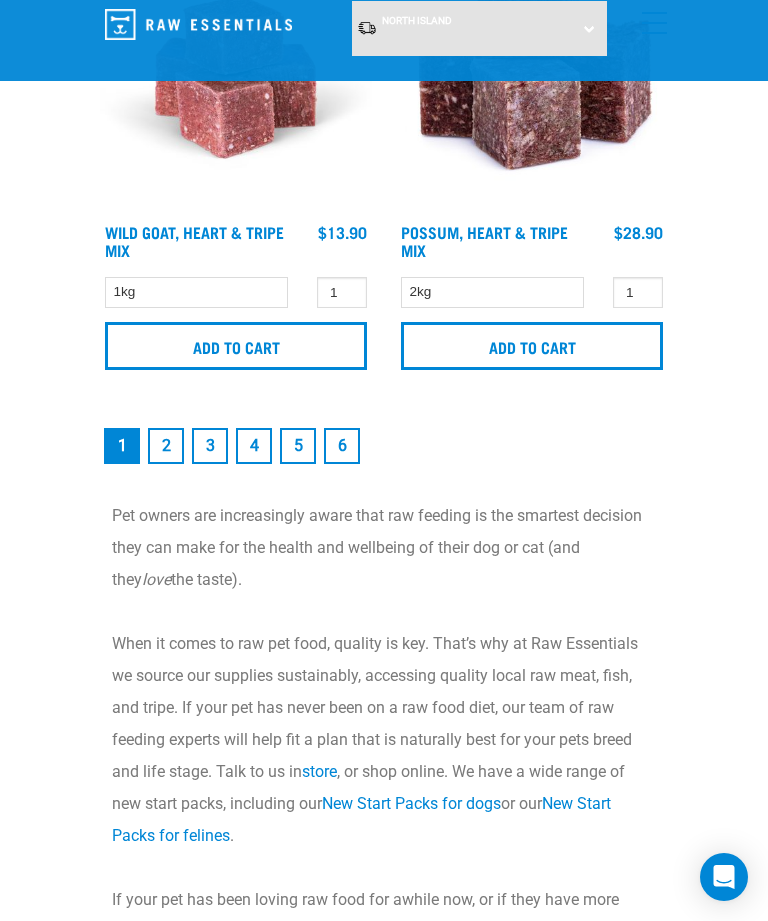 click on "2" at bounding box center [166, 446] 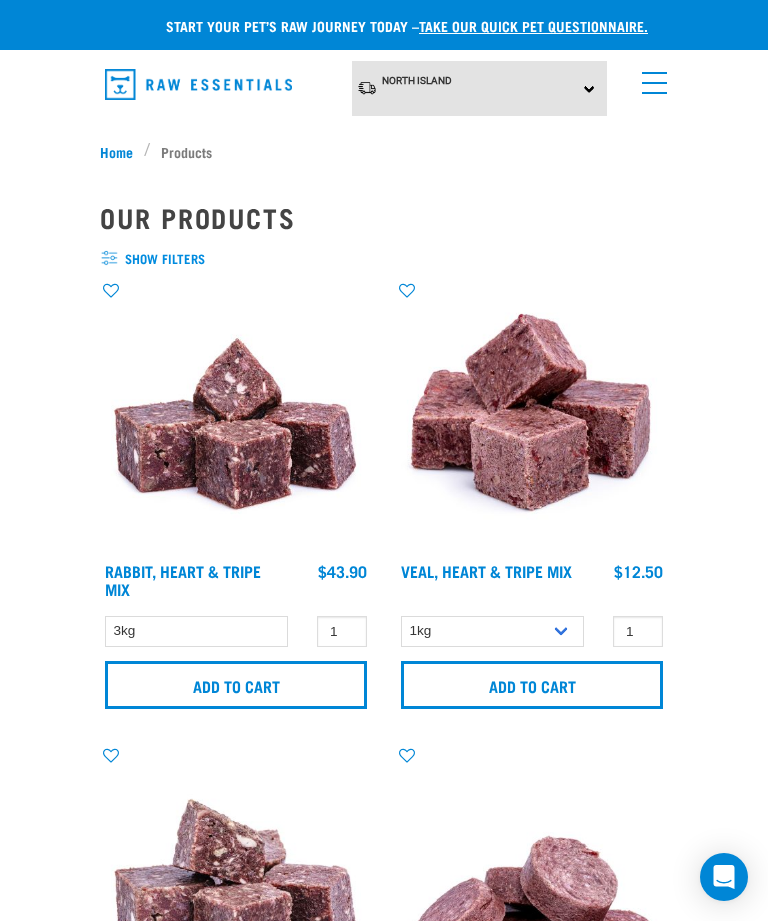 scroll, scrollTop: 0, scrollLeft: 0, axis: both 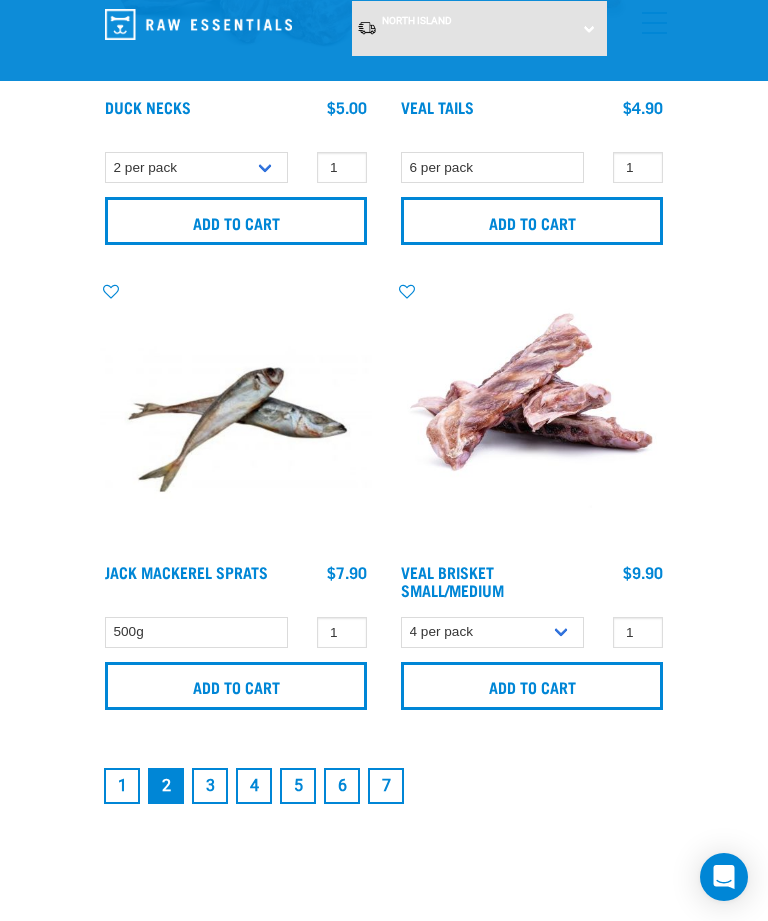 click on "3" at bounding box center (210, 786) 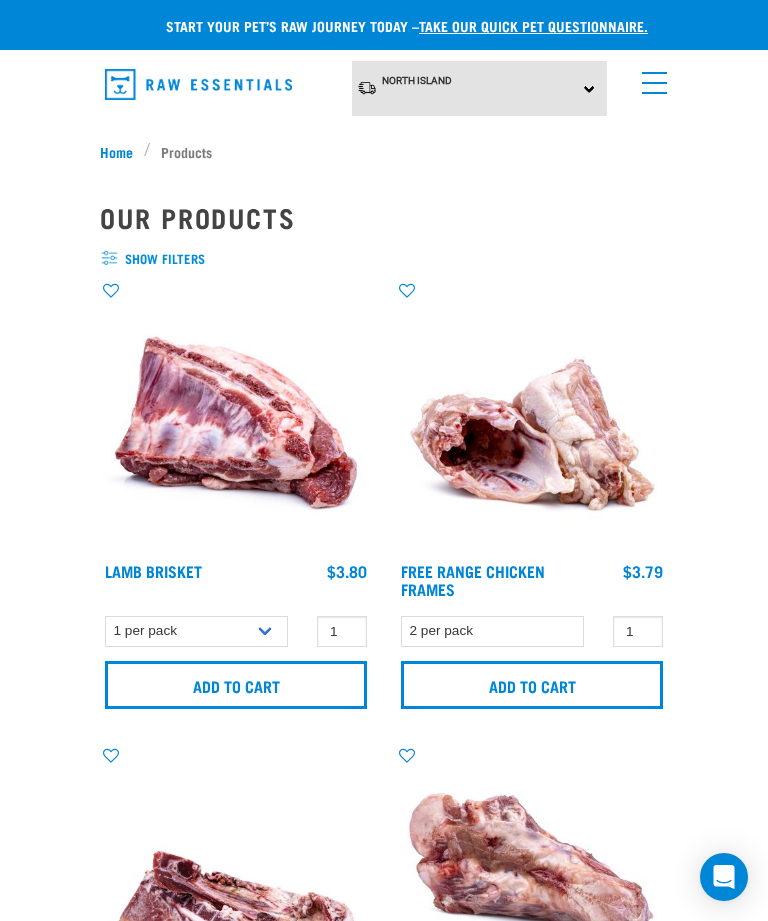 scroll, scrollTop: 0, scrollLeft: 0, axis: both 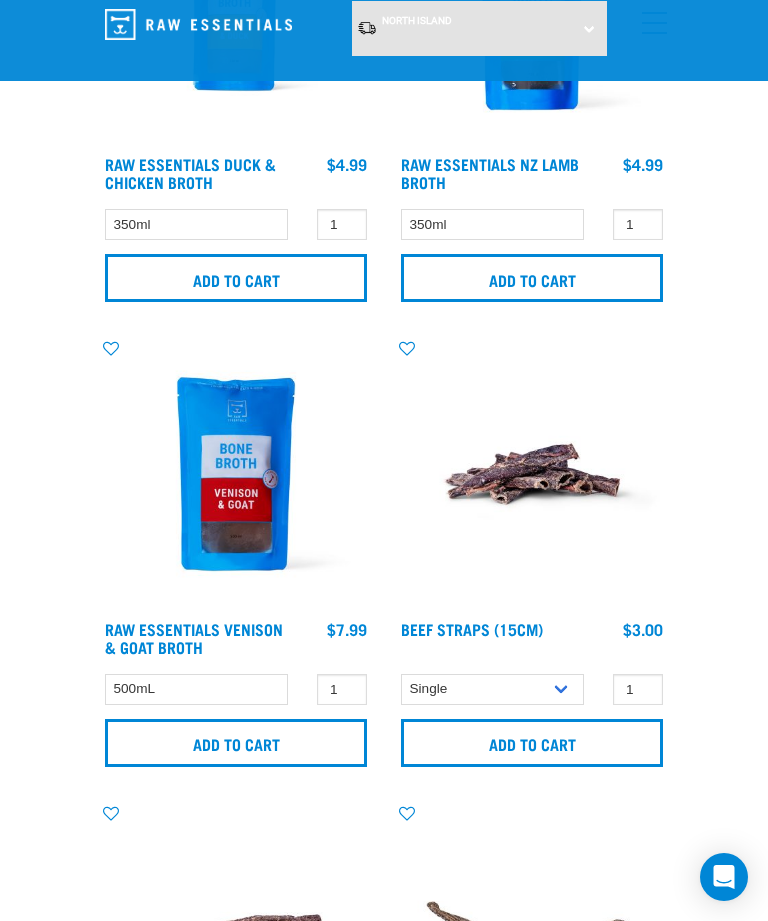 click on "Add to cart" at bounding box center [236, 743] 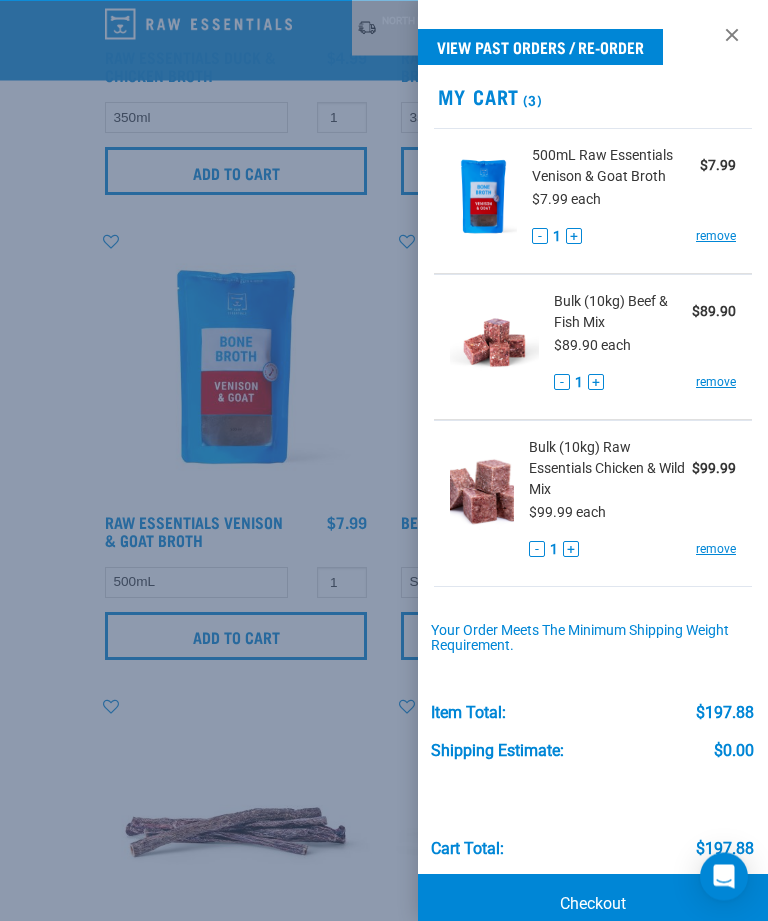 click at bounding box center (384, 460) 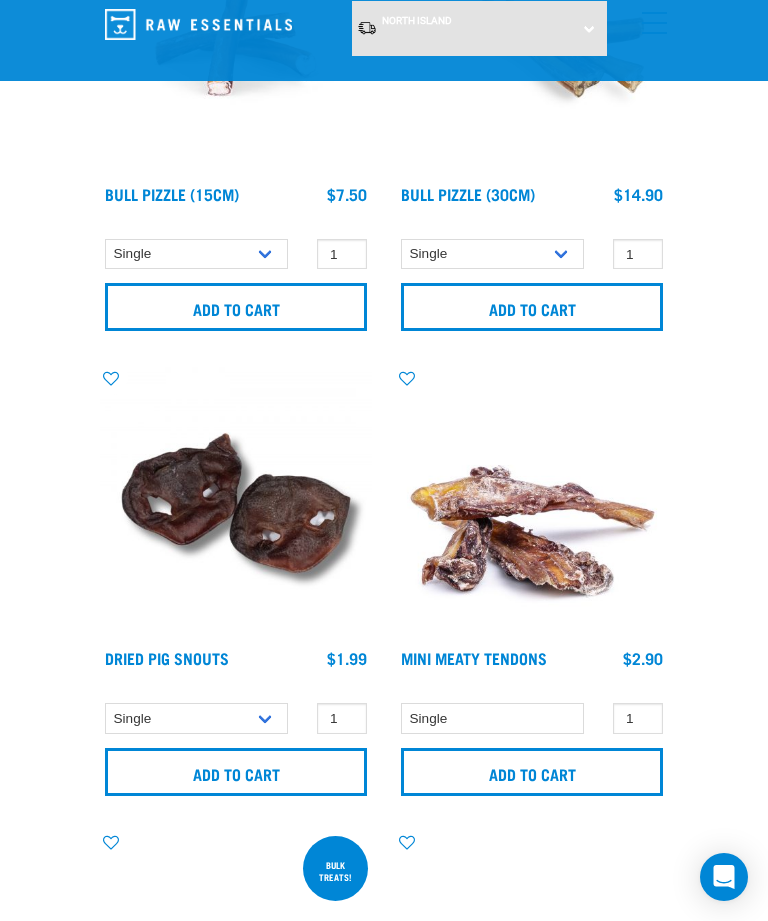 scroll, scrollTop: 4012, scrollLeft: 0, axis: vertical 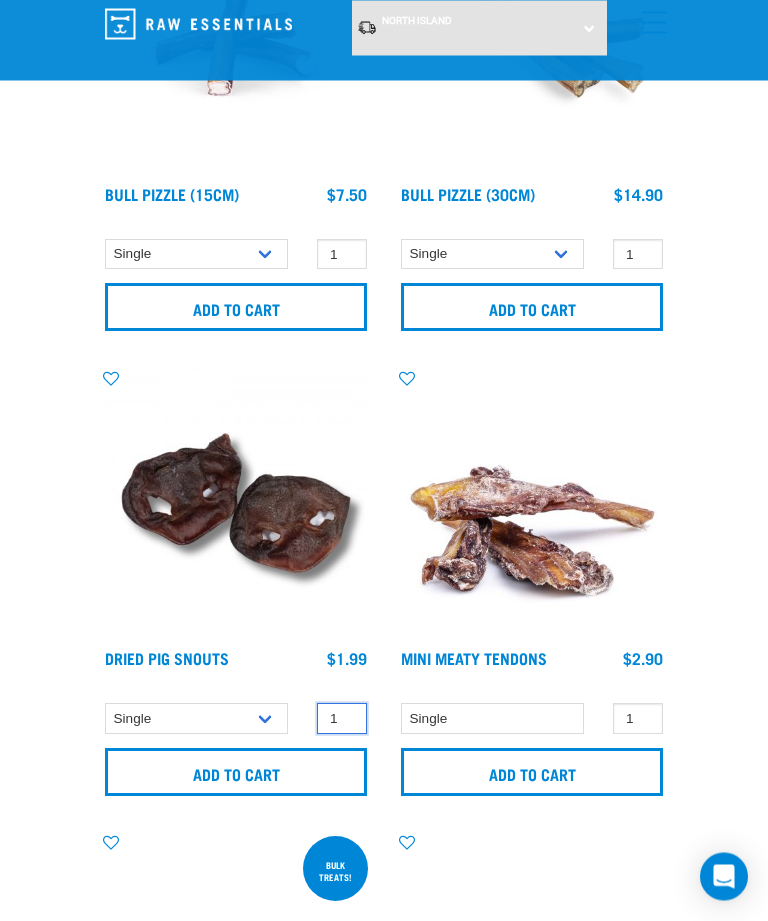 click on "1" at bounding box center [342, 719] 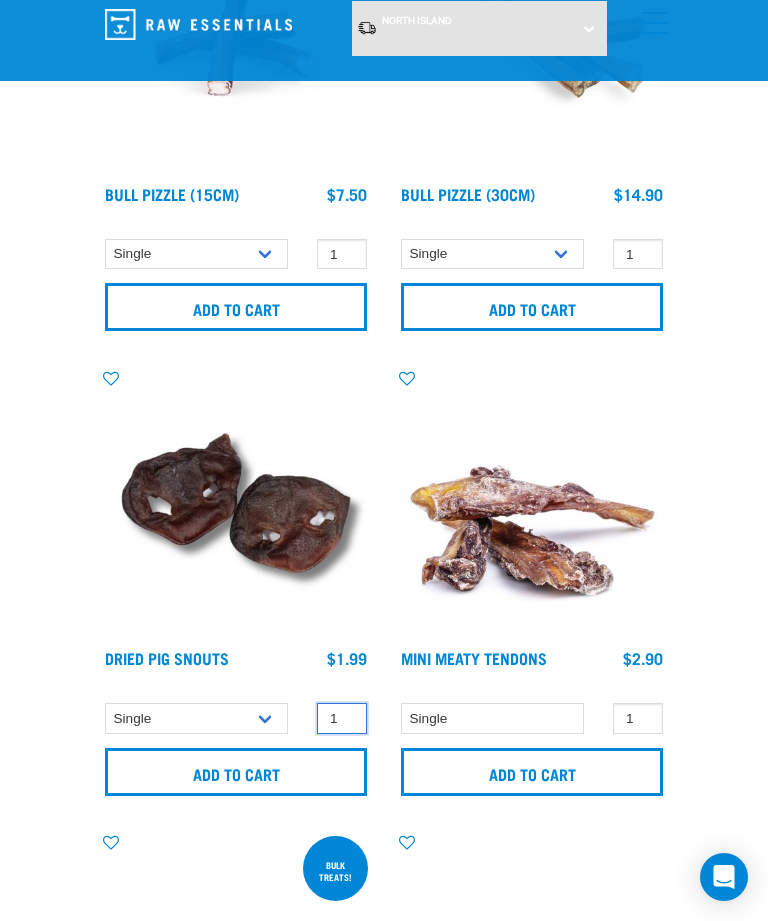 scroll, scrollTop: 4078, scrollLeft: 0, axis: vertical 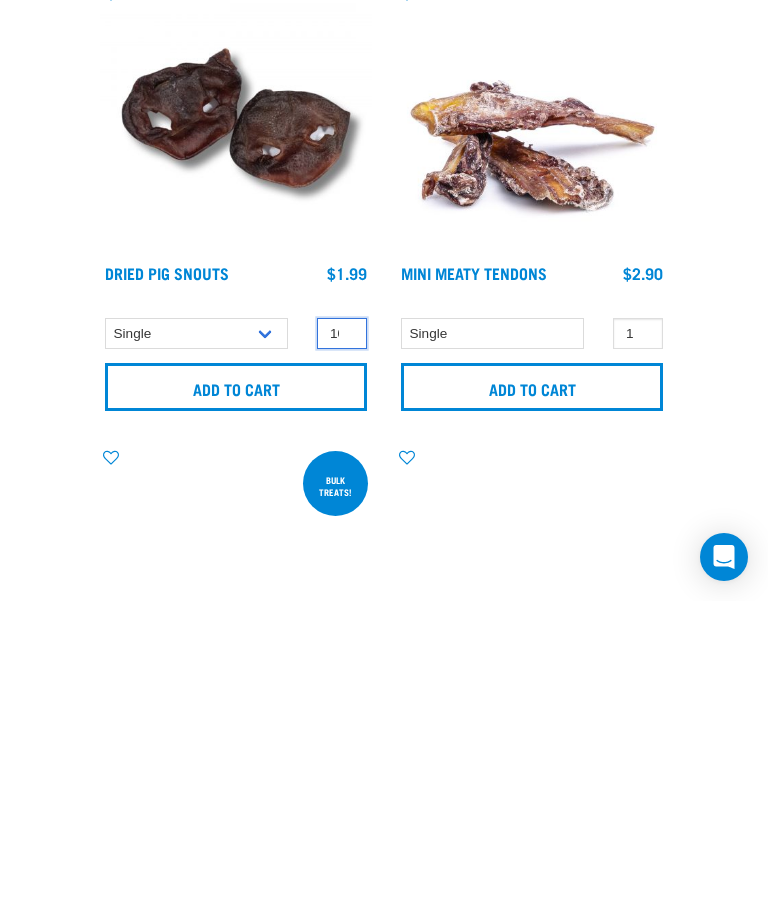 type on "10" 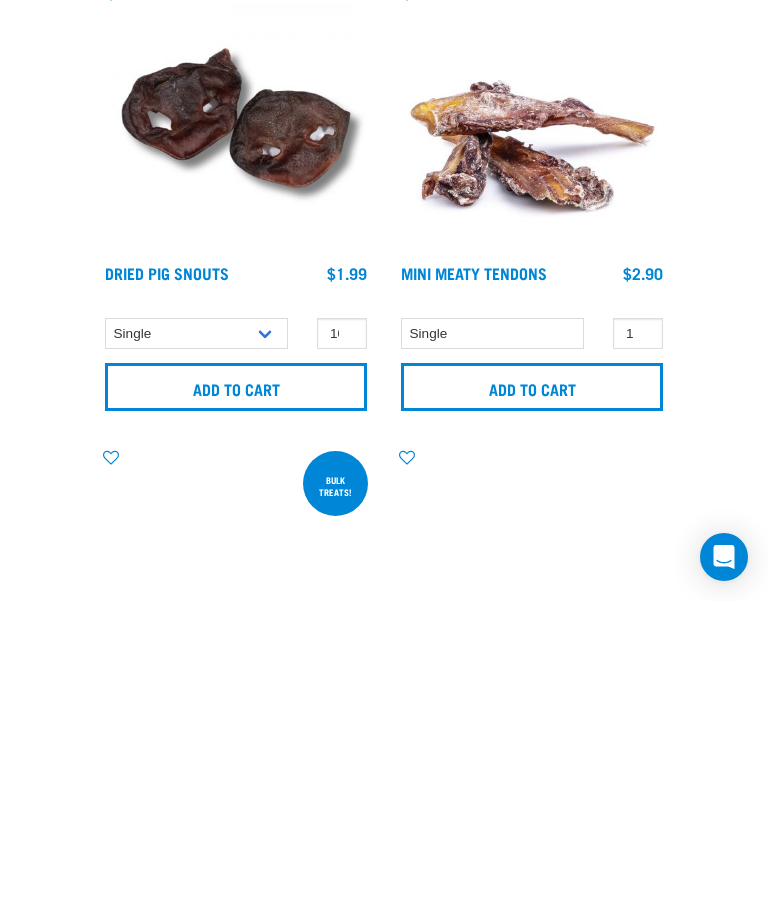 click on "Add to cart" at bounding box center [236, 707] 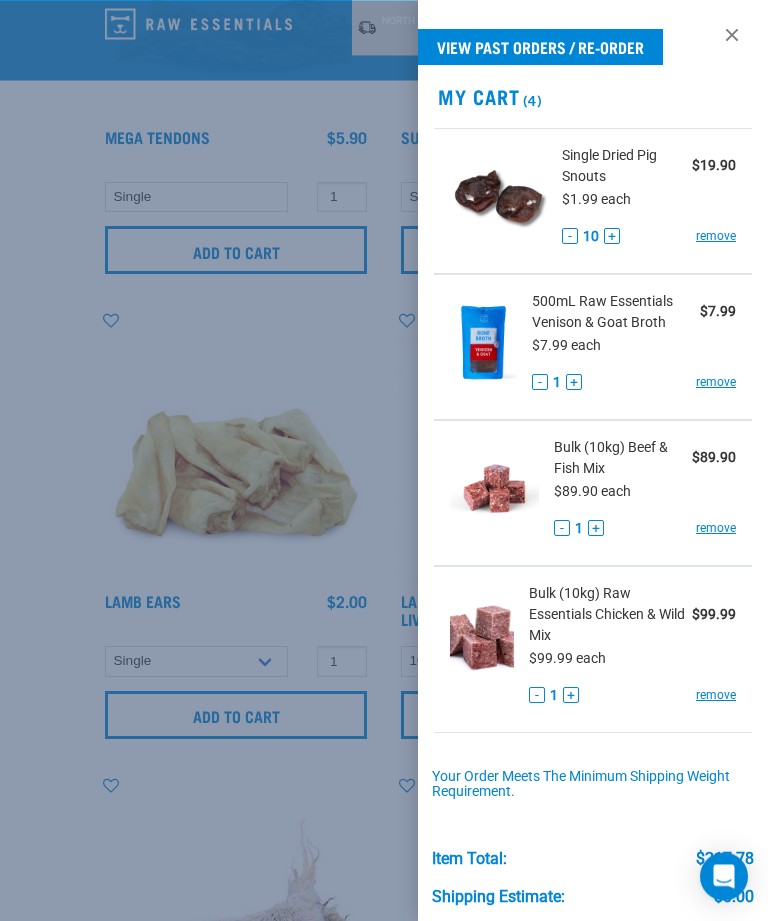 scroll, scrollTop: 5464, scrollLeft: 0, axis: vertical 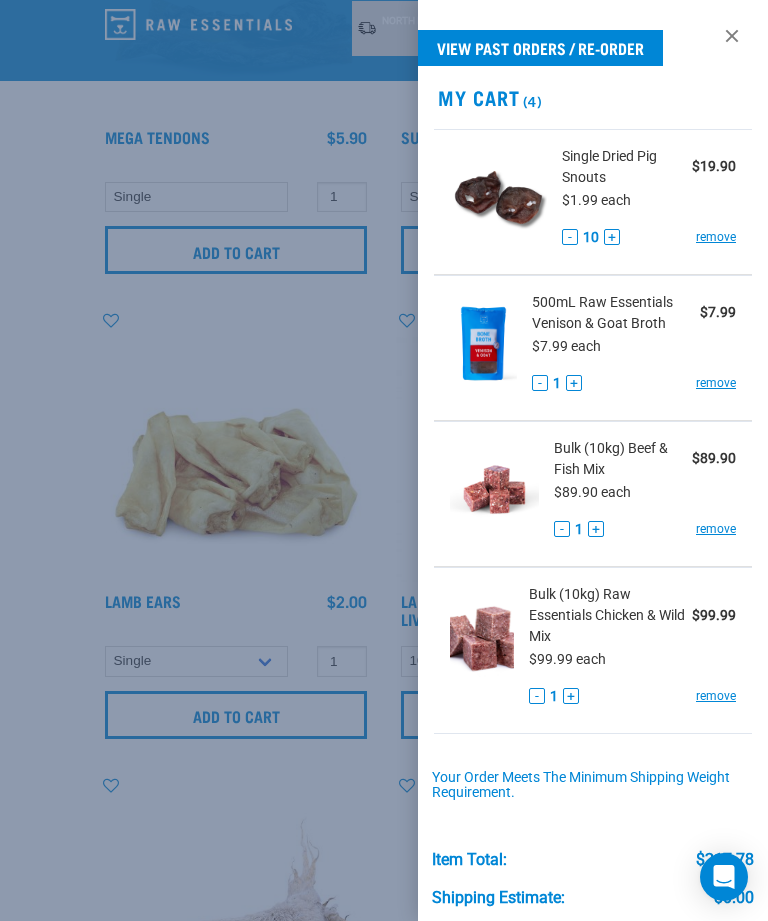 click at bounding box center [384, 460] 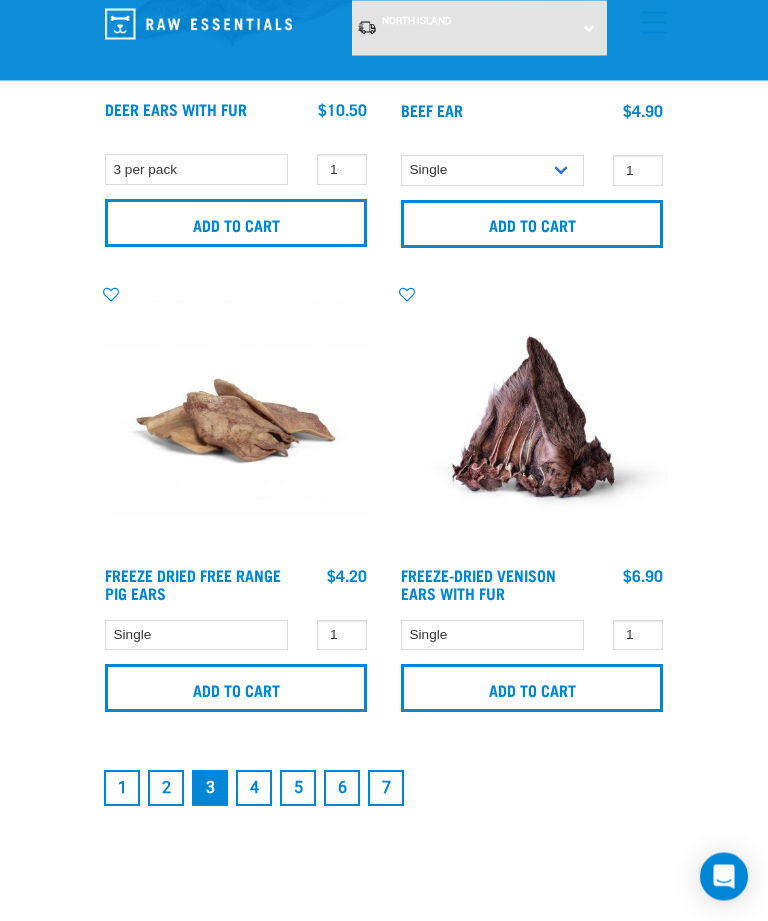 scroll, scrollTop: 6885, scrollLeft: 0, axis: vertical 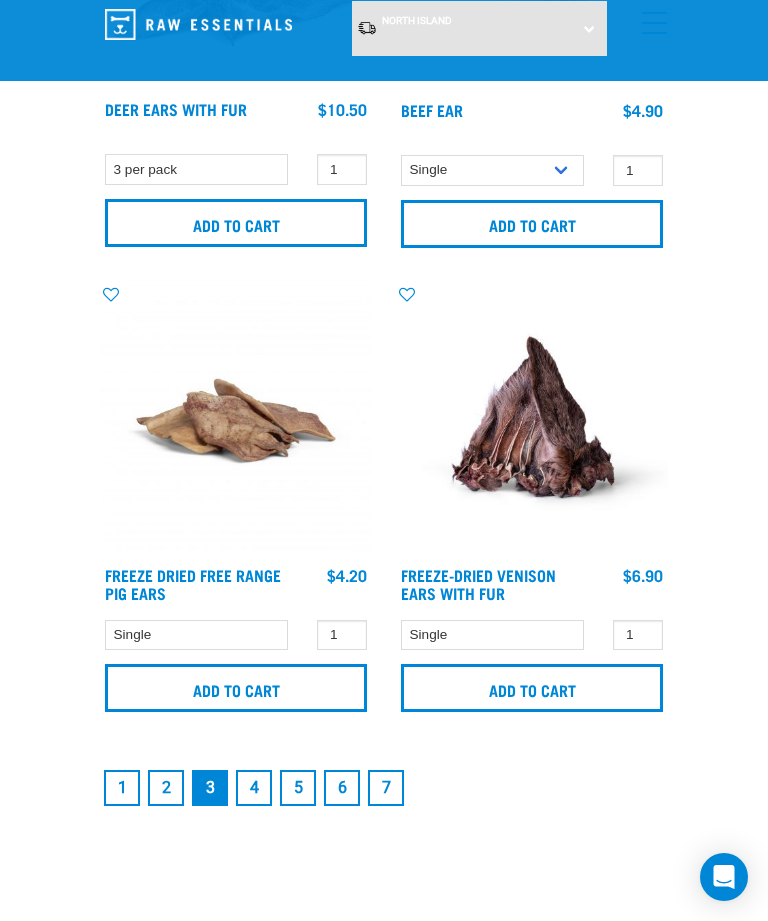 click on "4" at bounding box center (254, 788) 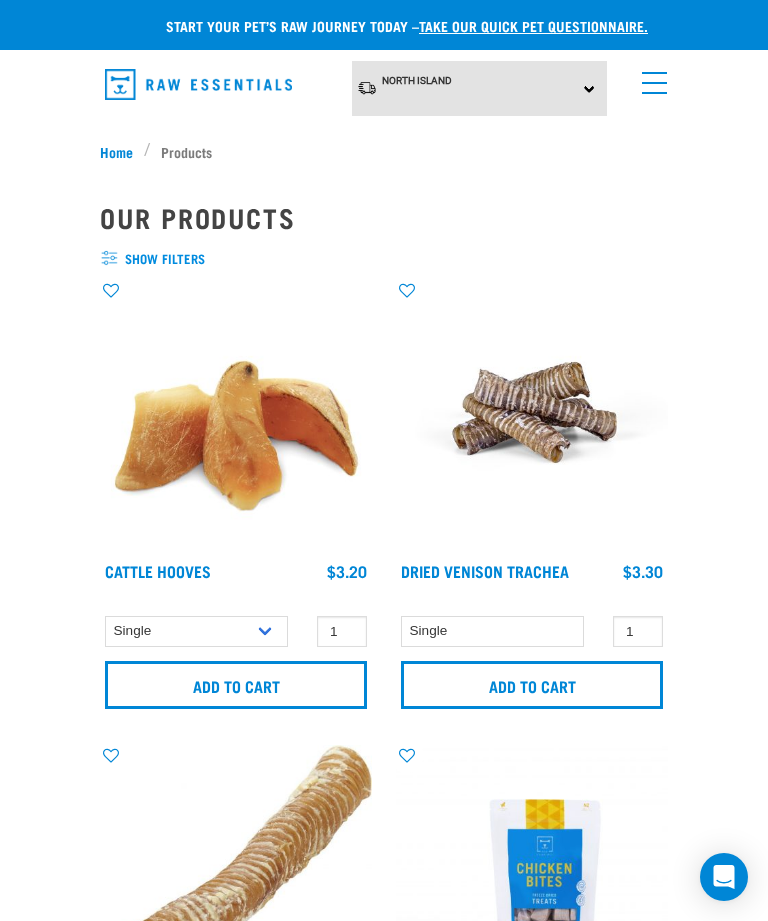 scroll, scrollTop: 0, scrollLeft: 0, axis: both 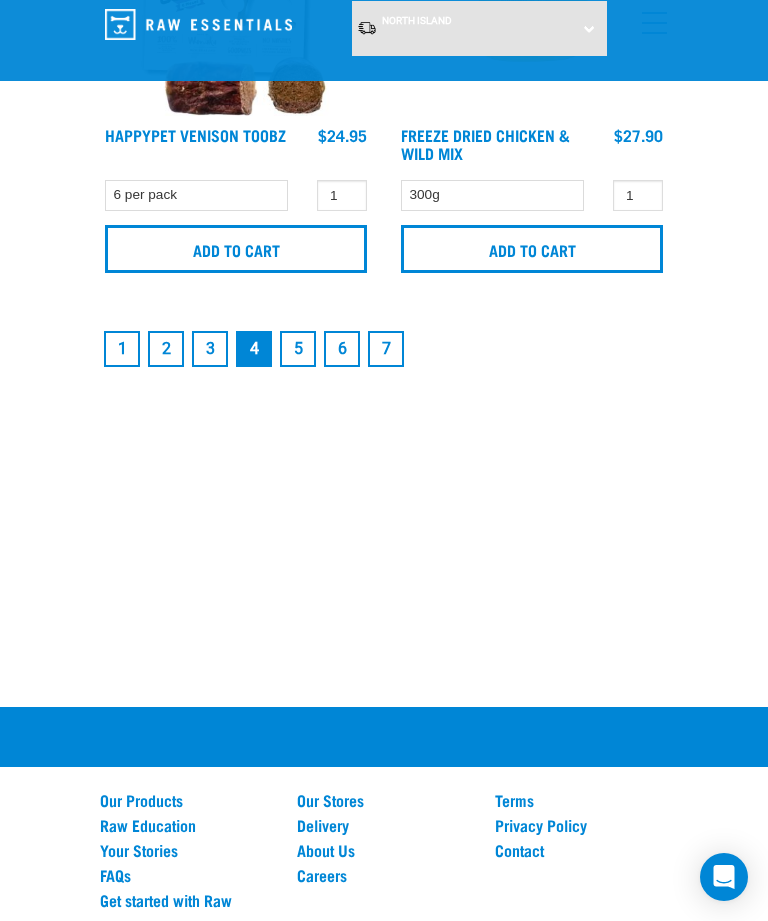 click on "5" at bounding box center [298, 349] 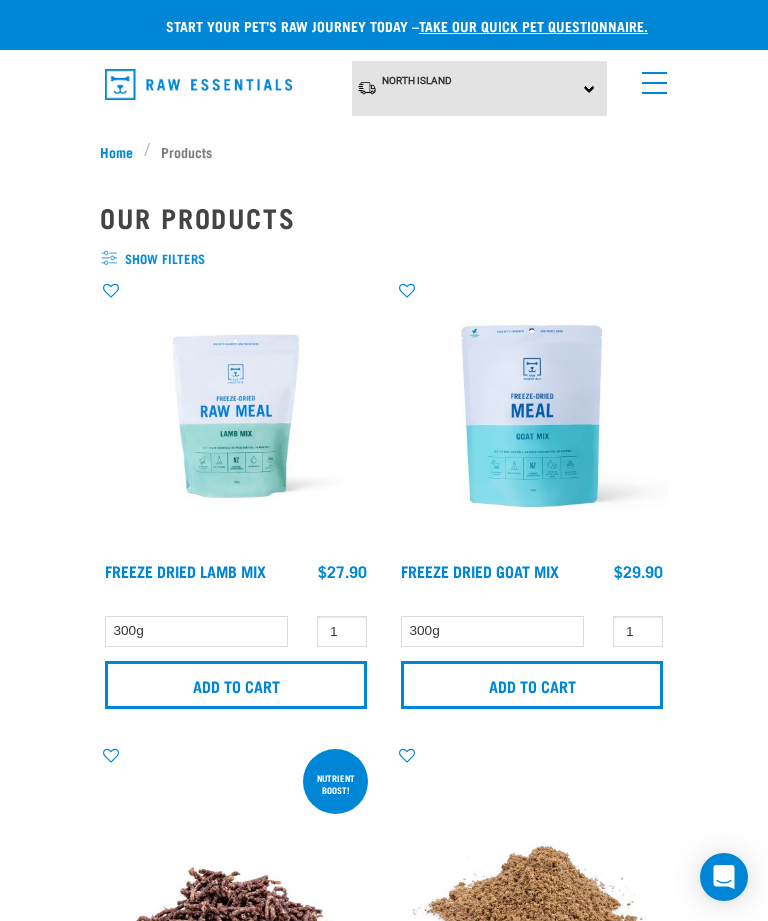scroll, scrollTop: 0, scrollLeft: 0, axis: both 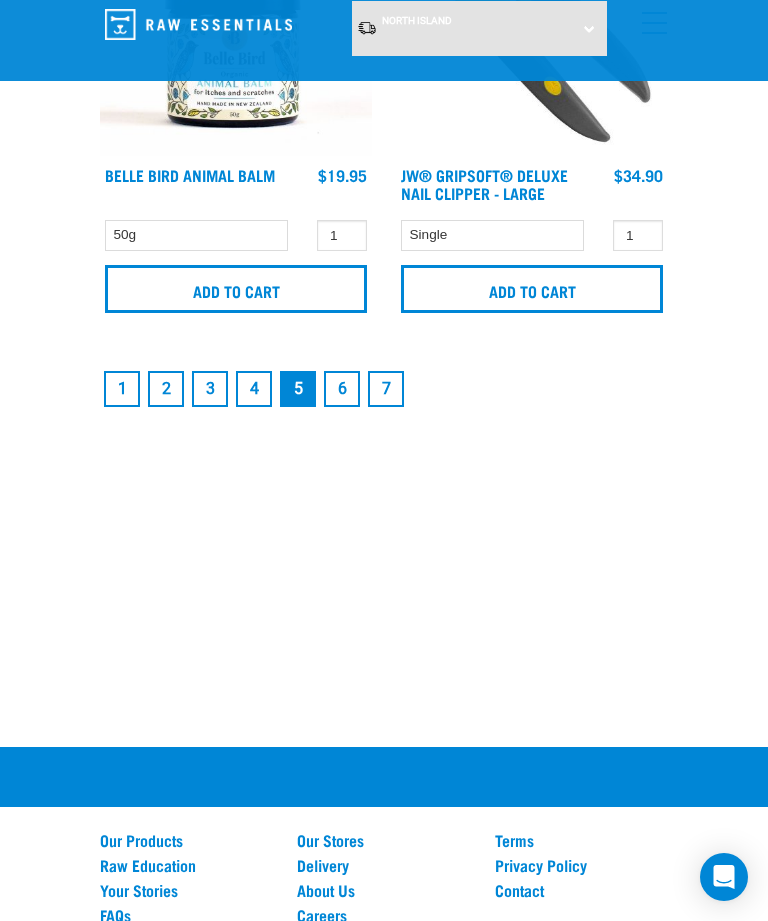 click on "6" at bounding box center (342, 389) 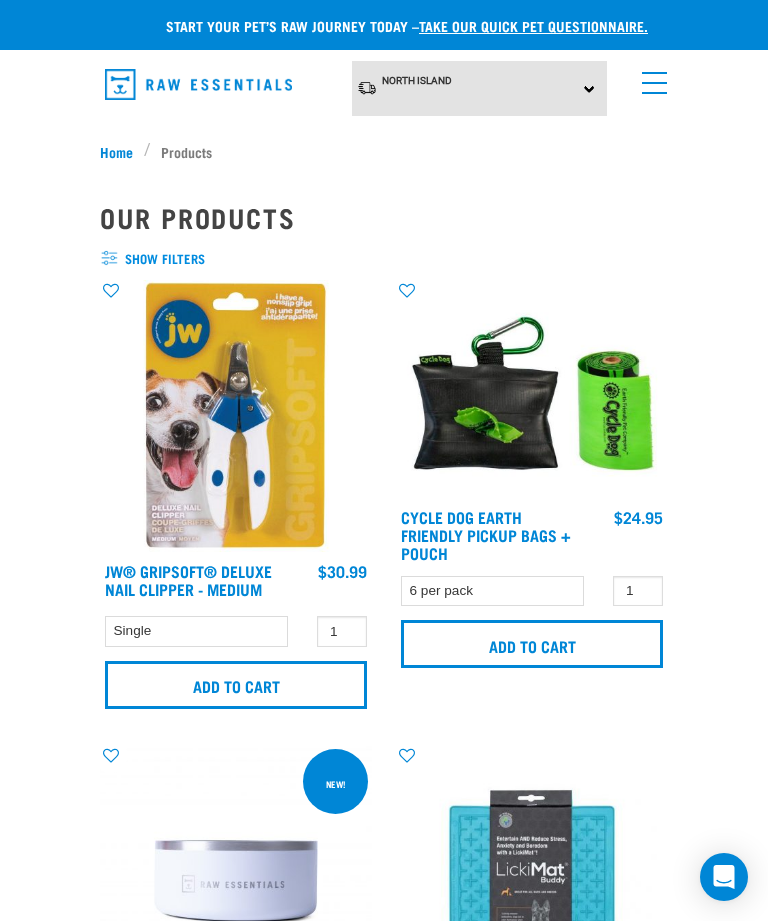 scroll, scrollTop: 0, scrollLeft: 0, axis: both 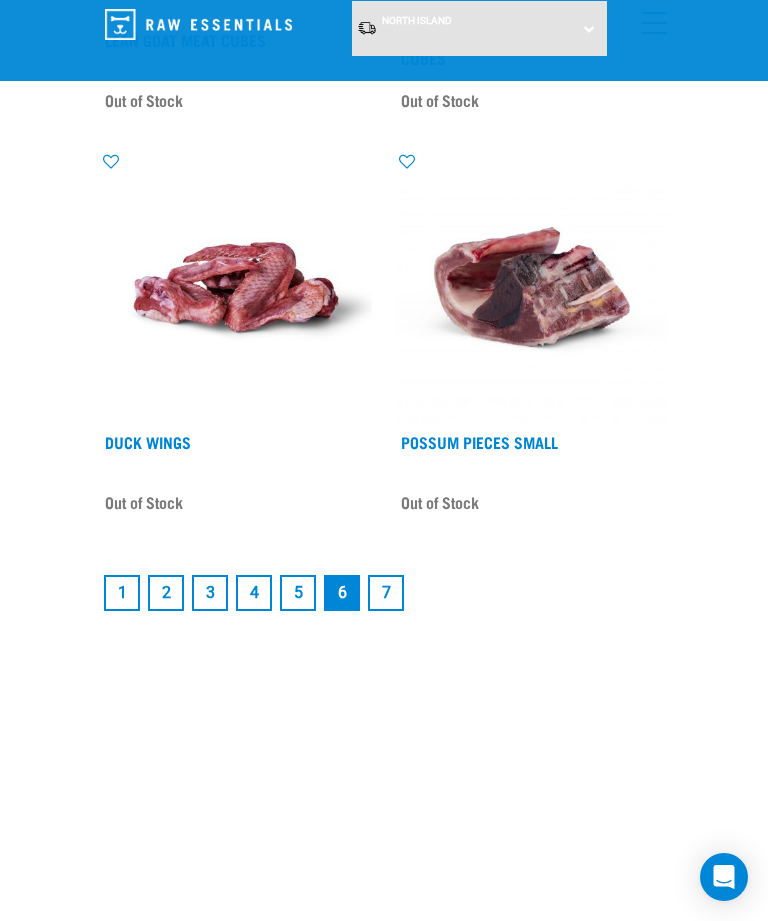 click on "3" at bounding box center [210, 593] 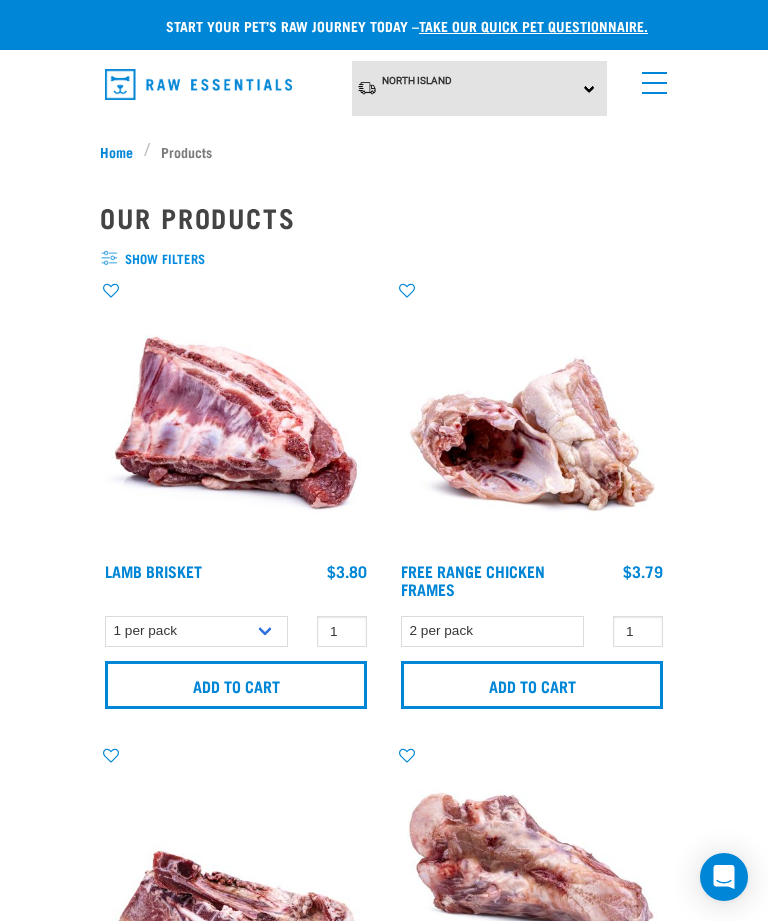 scroll, scrollTop: 0, scrollLeft: 0, axis: both 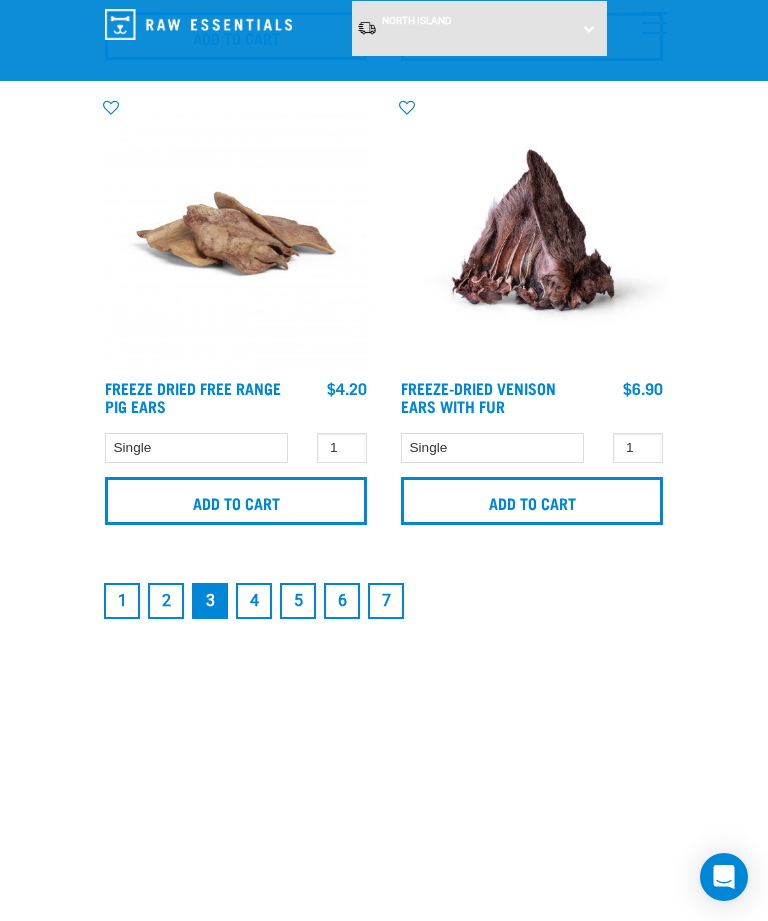 click on "4" at bounding box center (254, 601) 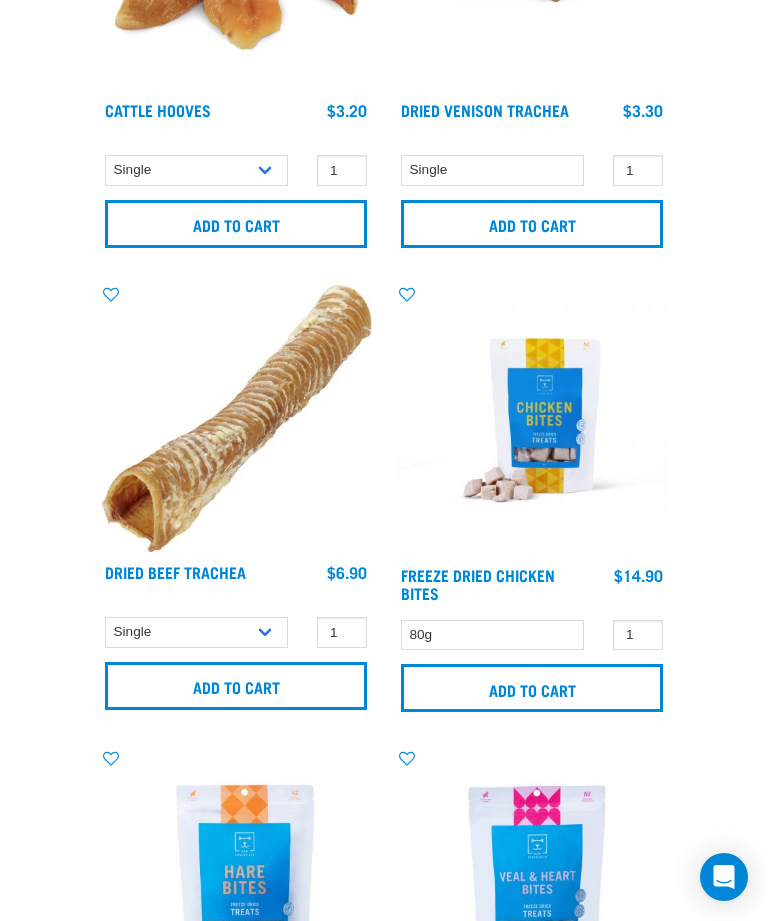 scroll, scrollTop: 0, scrollLeft: 0, axis: both 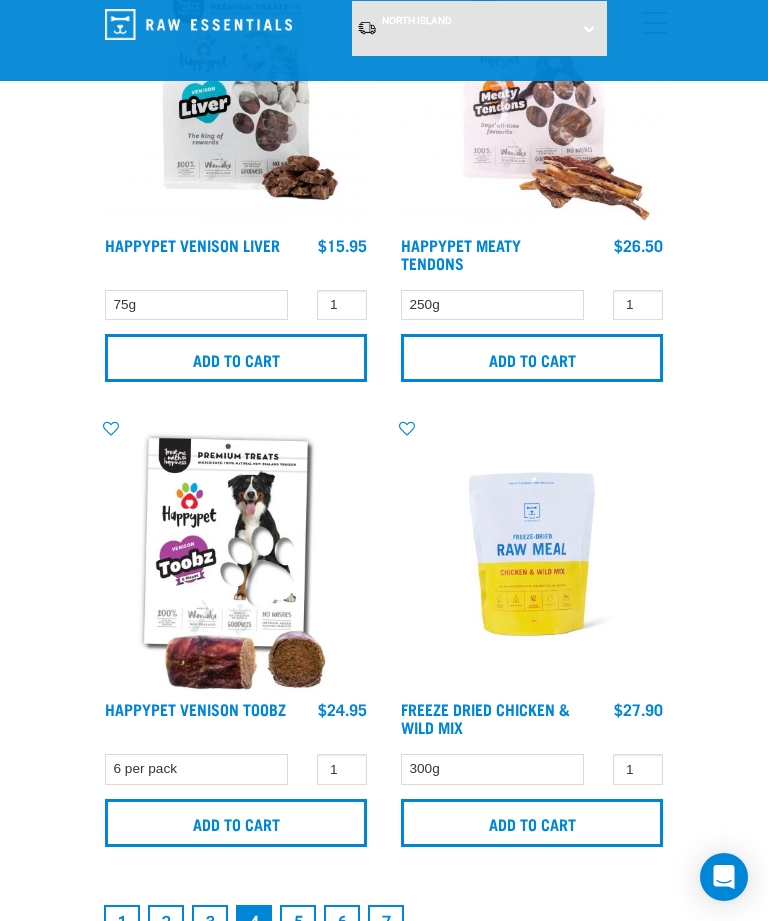 click on "3" at bounding box center [210, 923] 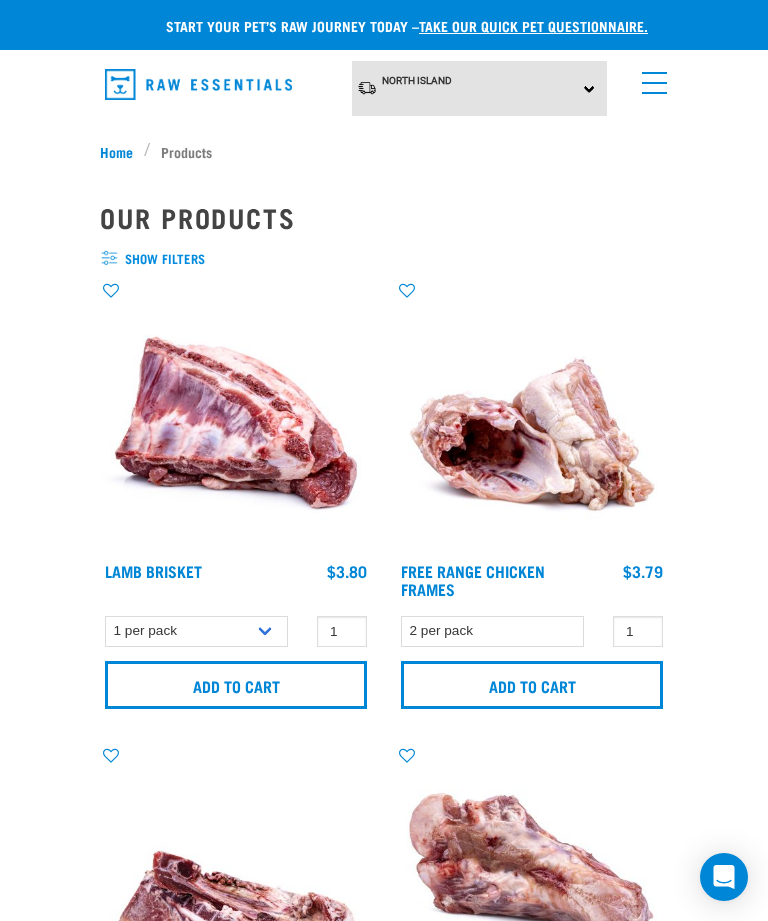 scroll, scrollTop: 0, scrollLeft: 0, axis: both 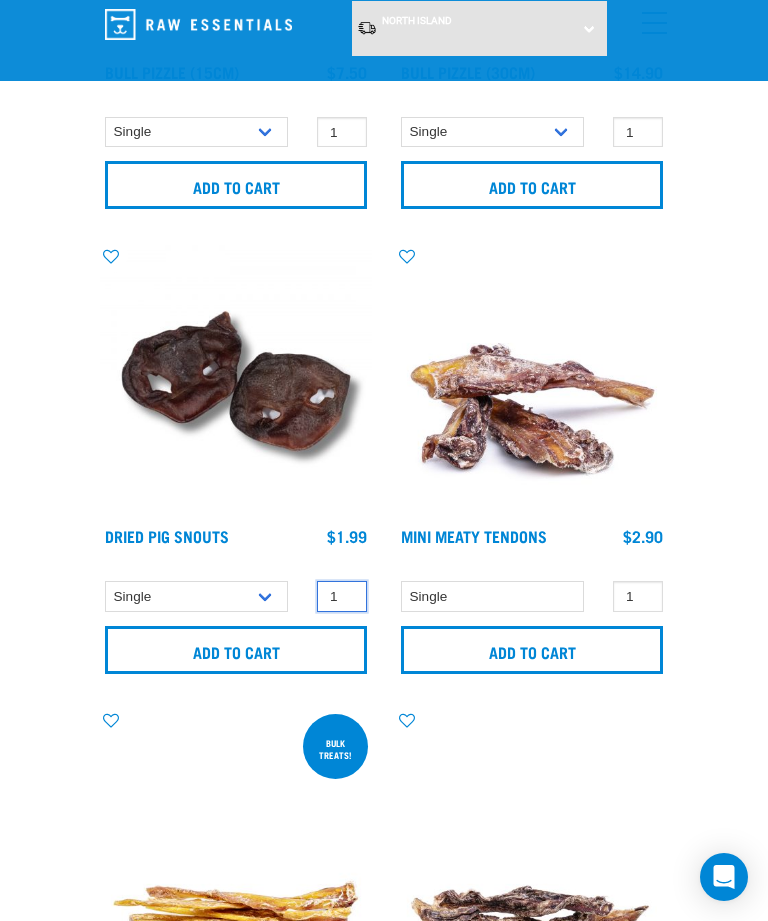 click on "1" at bounding box center [342, 596] 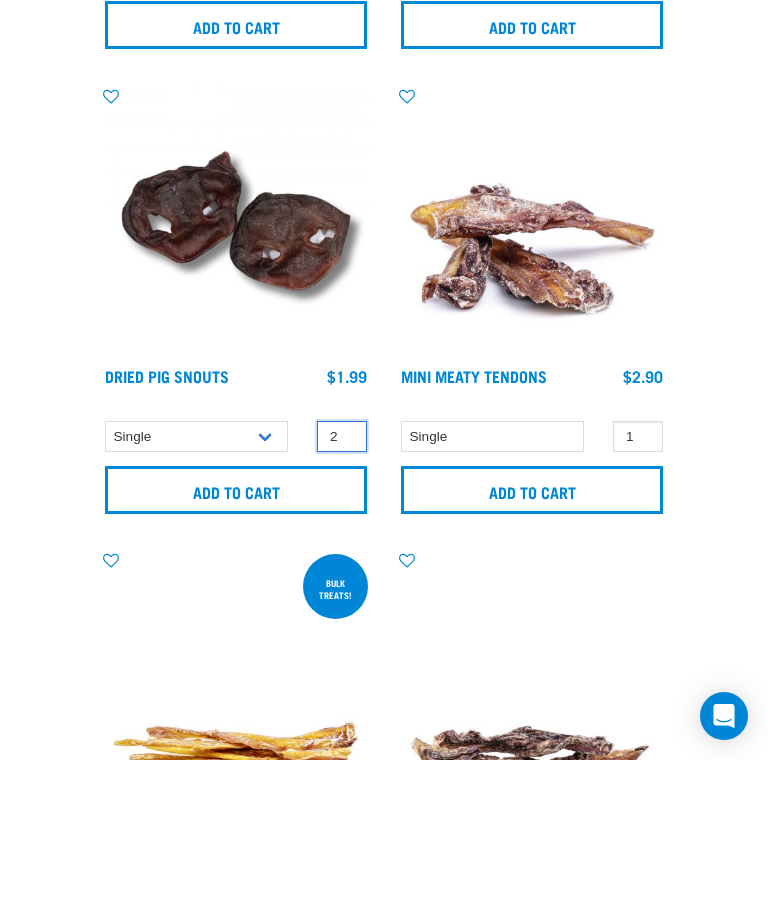 type on "2" 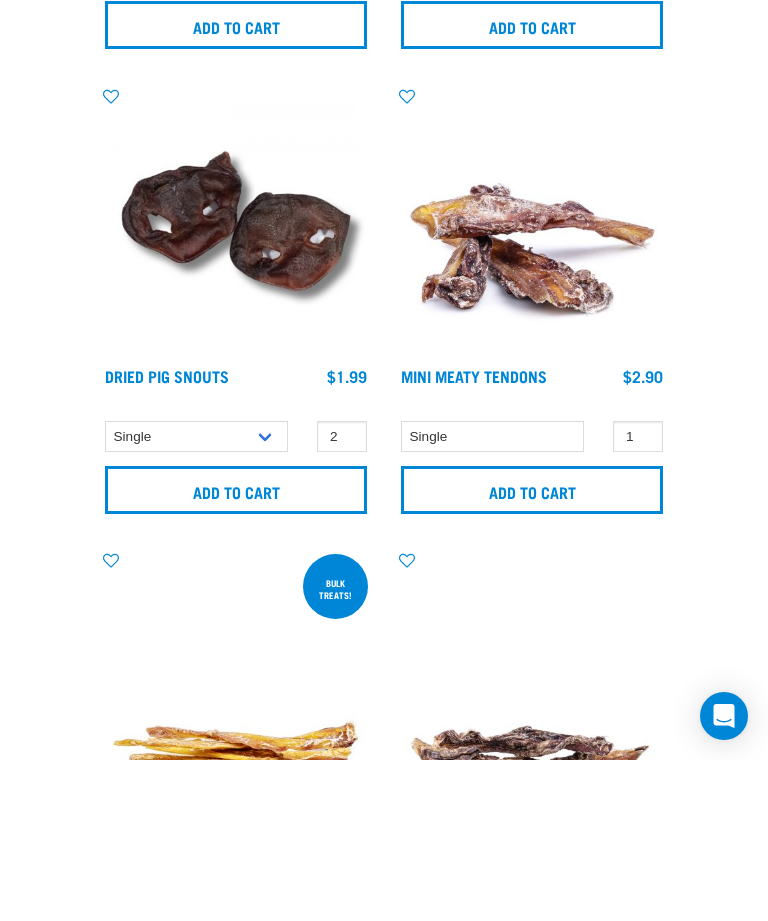 click on "Add to cart" at bounding box center [236, 651] 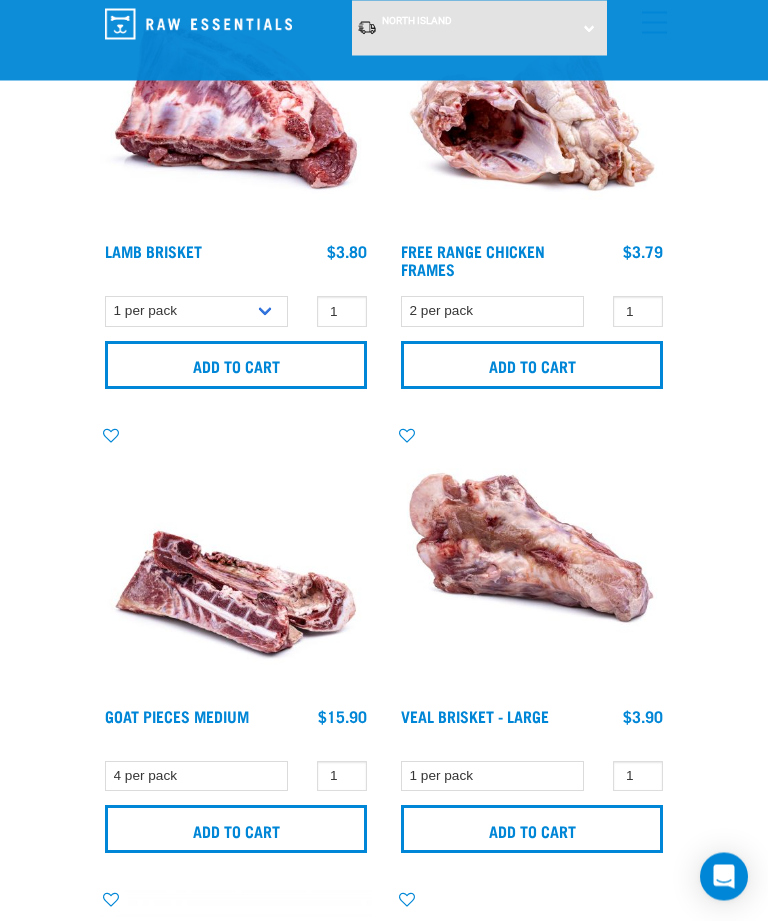 scroll, scrollTop: 0, scrollLeft: 0, axis: both 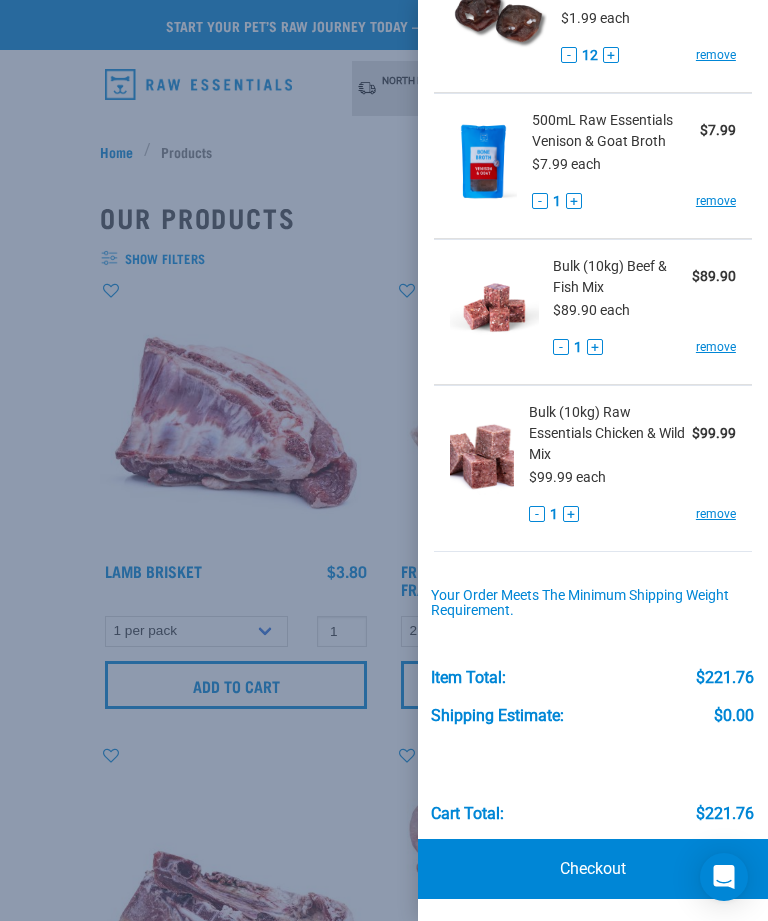 click on "Checkout" at bounding box center (593, 869) 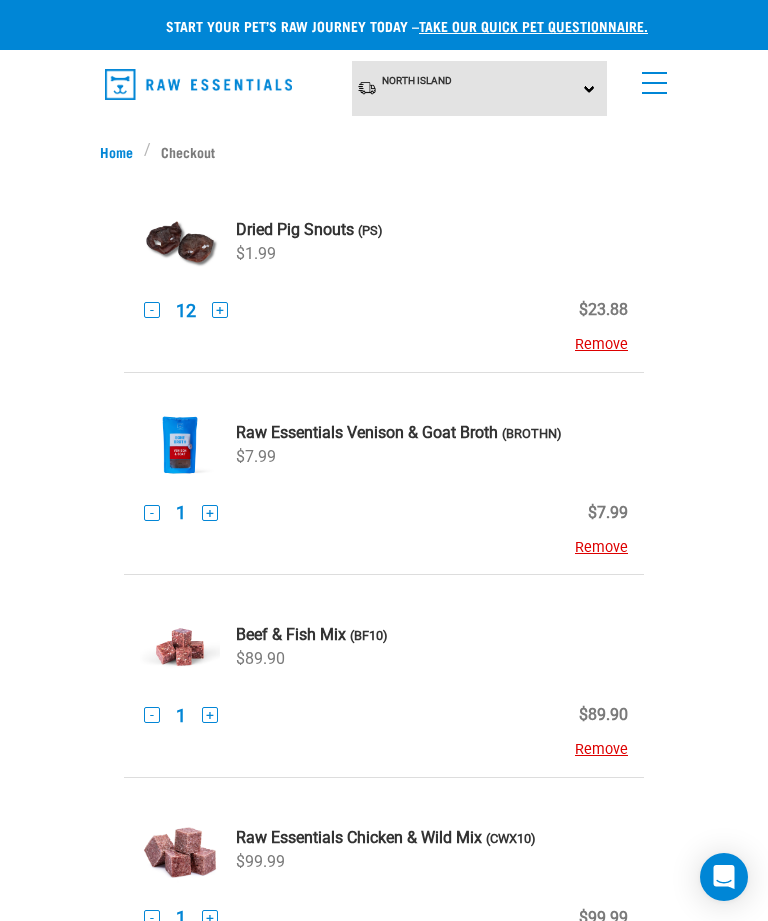 scroll, scrollTop: 0, scrollLeft: 0, axis: both 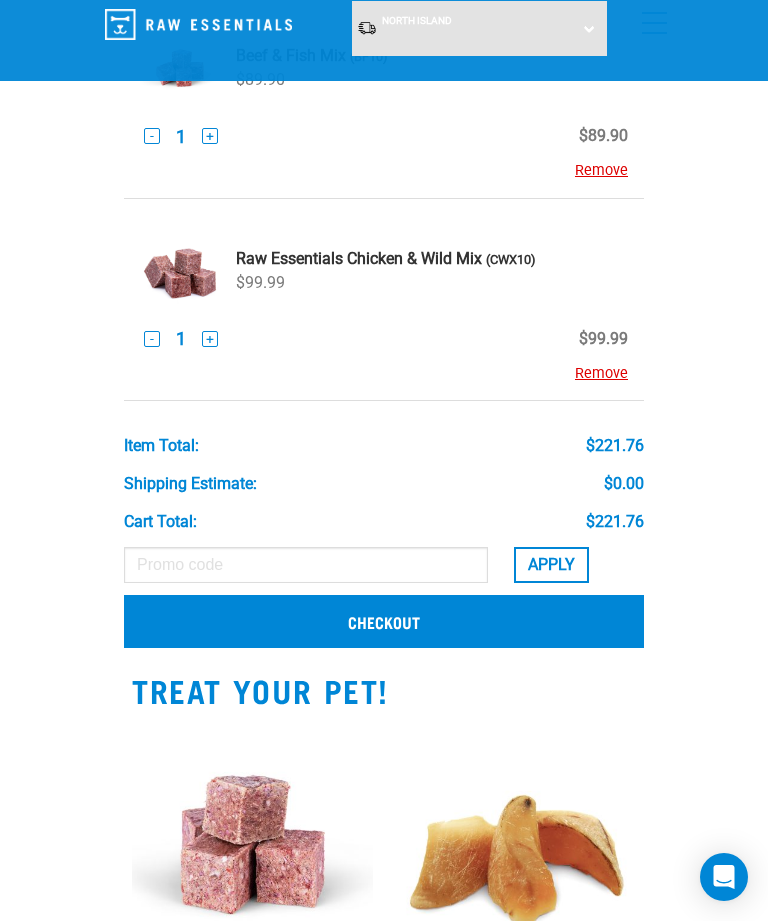 click on "Checkout" at bounding box center [384, 621] 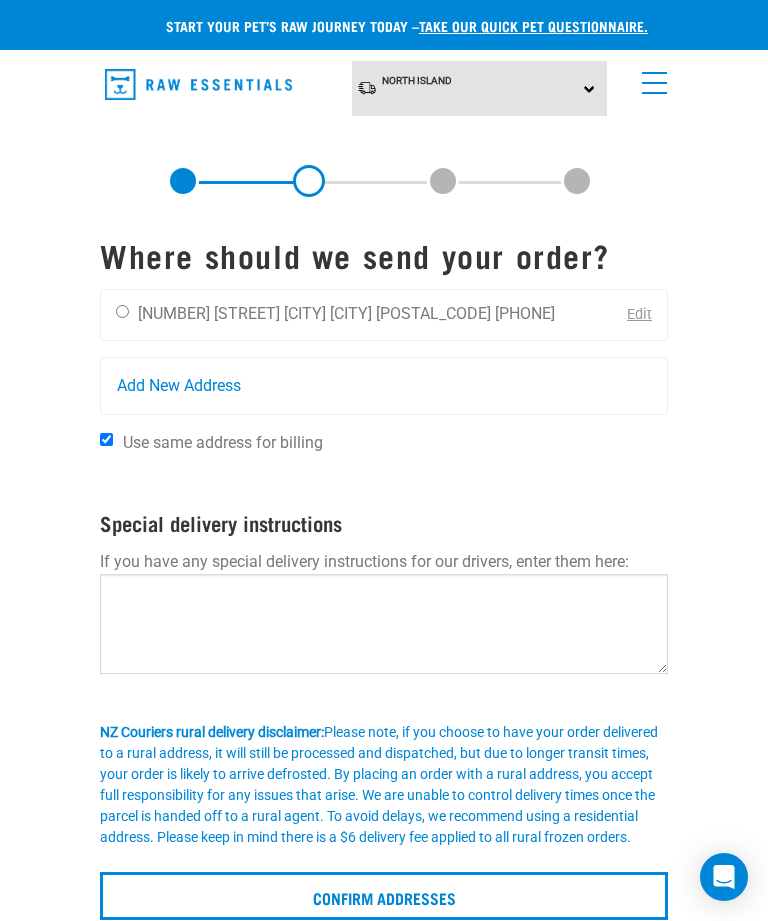 scroll, scrollTop: 0, scrollLeft: 0, axis: both 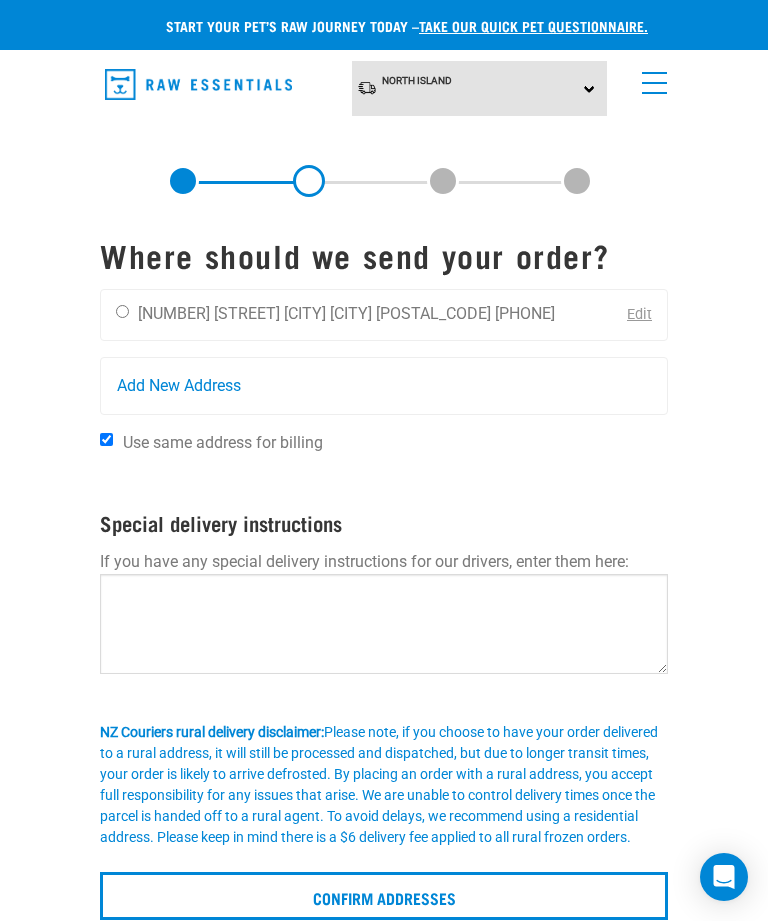 click at bounding box center [122, 311] 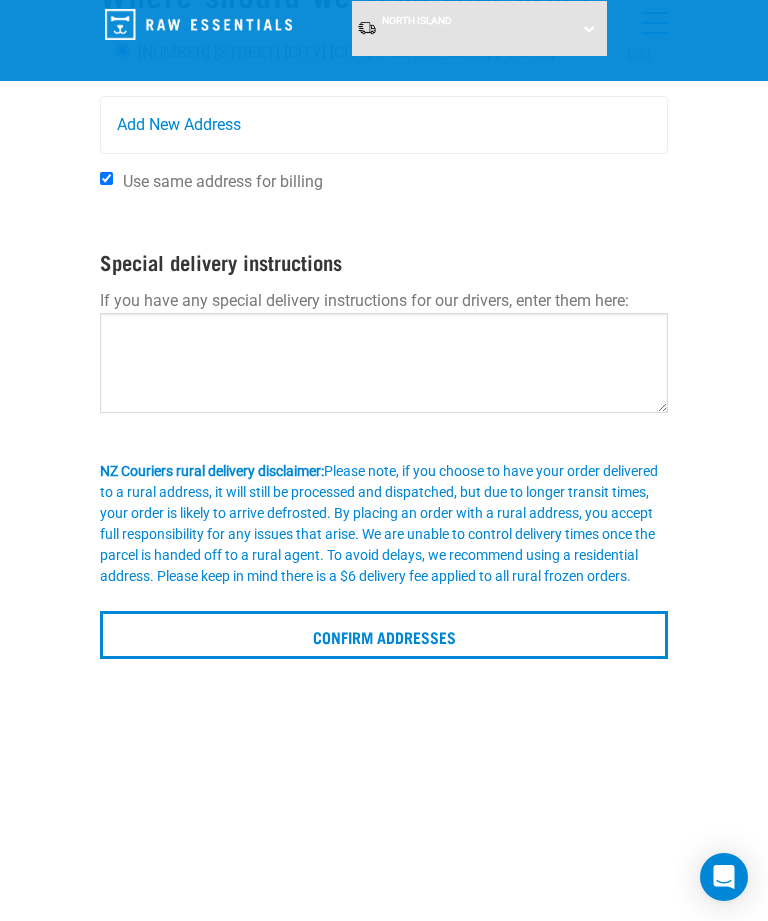 scroll, scrollTop: 181, scrollLeft: 0, axis: vertical 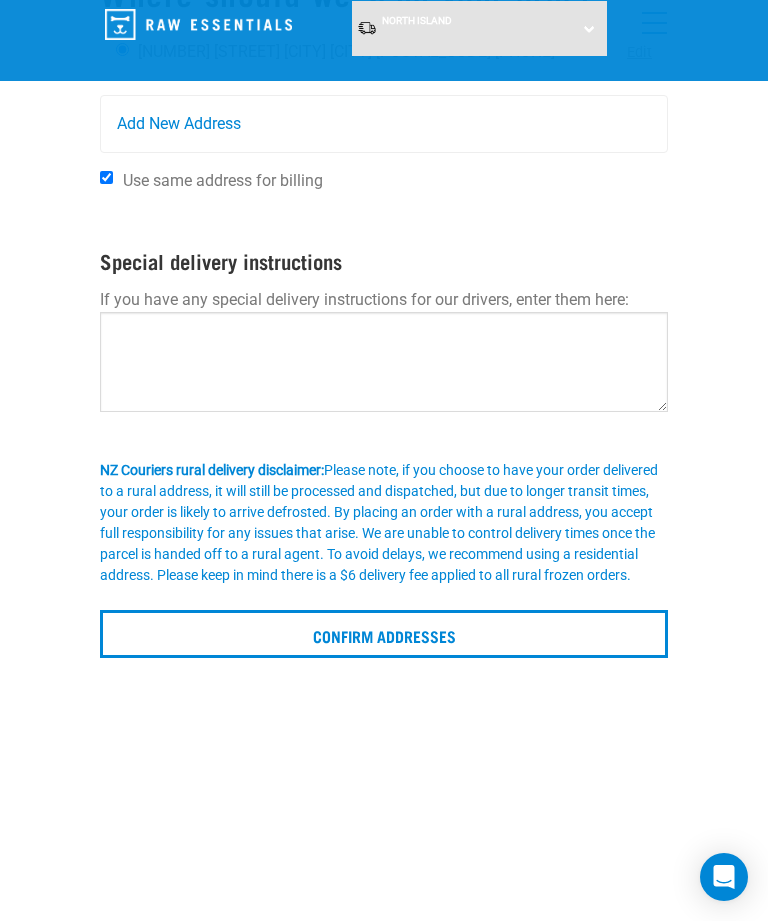 click on "Confirm addresses" at bounding box center [384, 634] 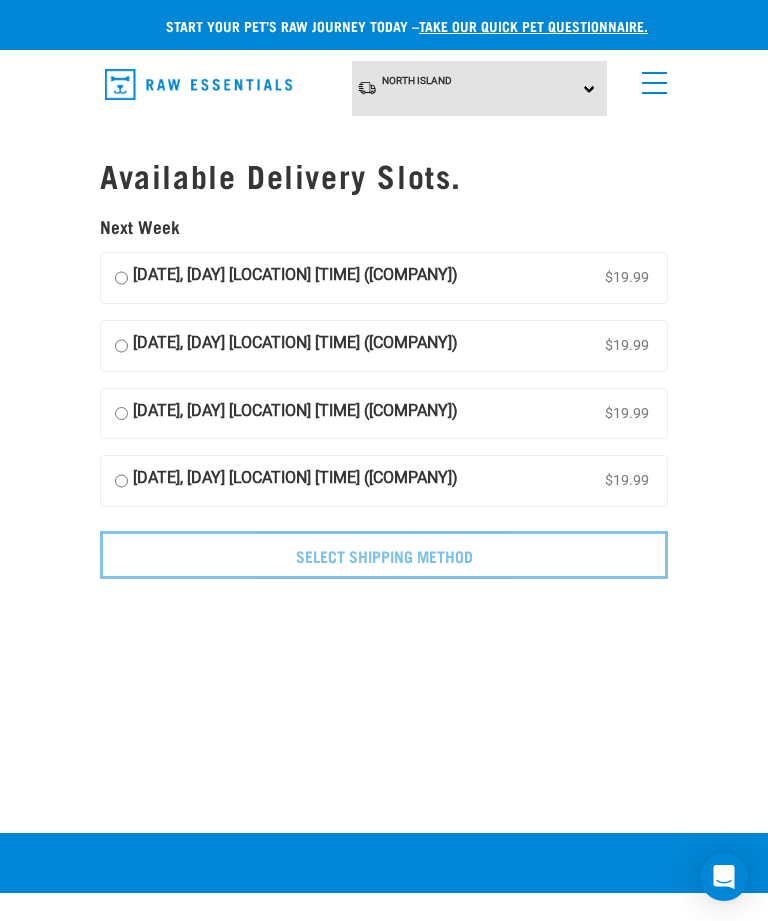 scroll, scrollTop: 15, scrollLeft: 0, axis: vertical 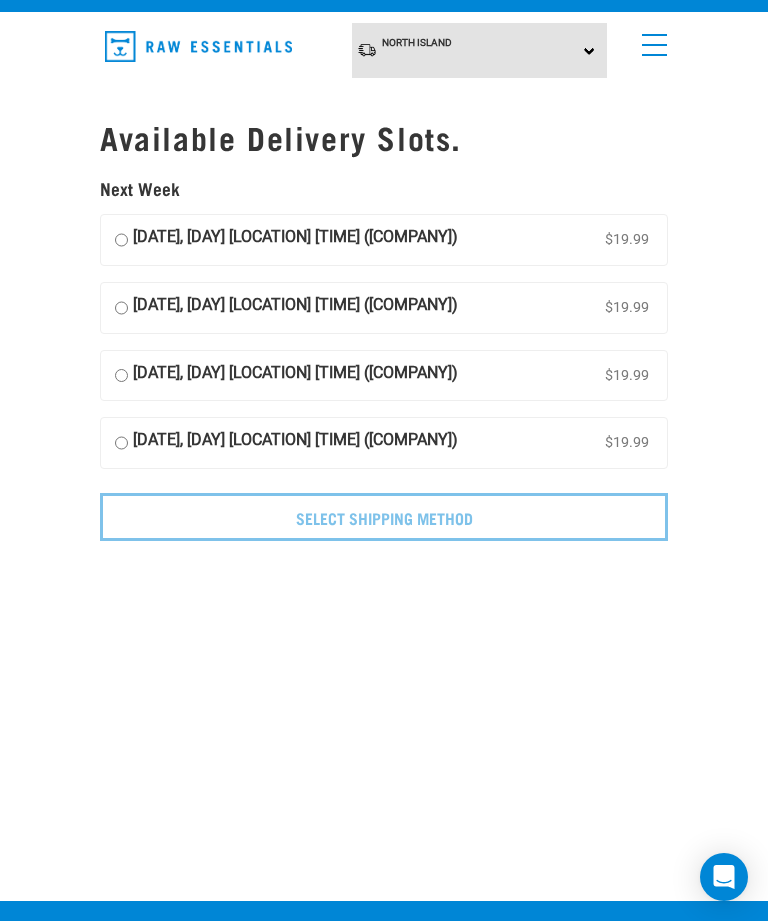 click on "[DATE], [DAY] [LOCATION] [TIME] ([COMPANY]) [PRICE]" at bounding box center [121, 308] 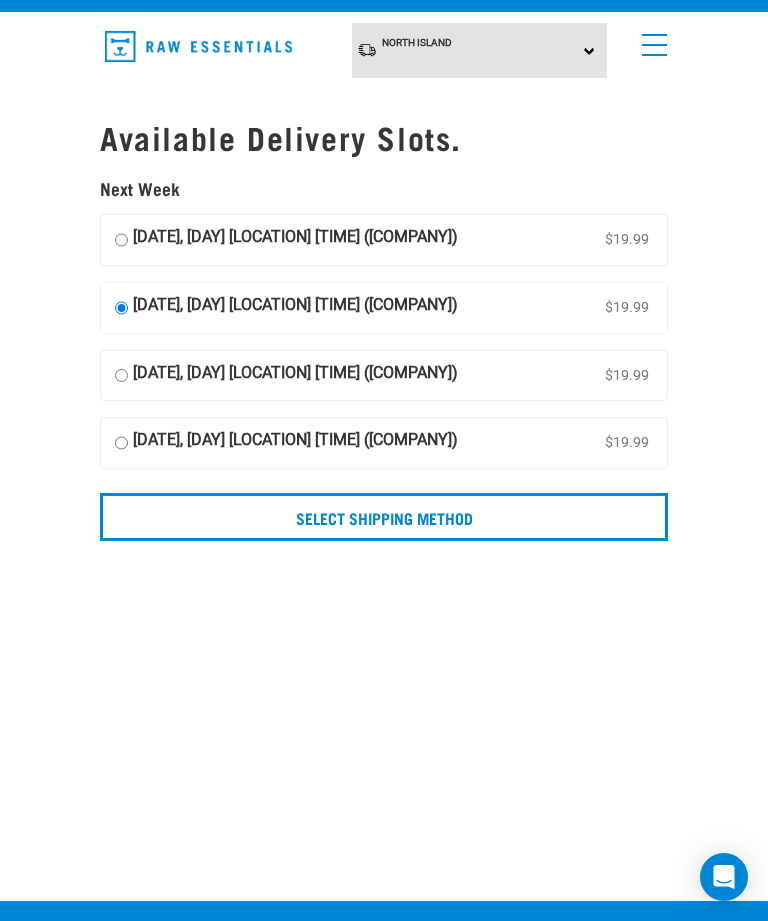 click on "Select Shipping Method" at bounding box center (384, 517) 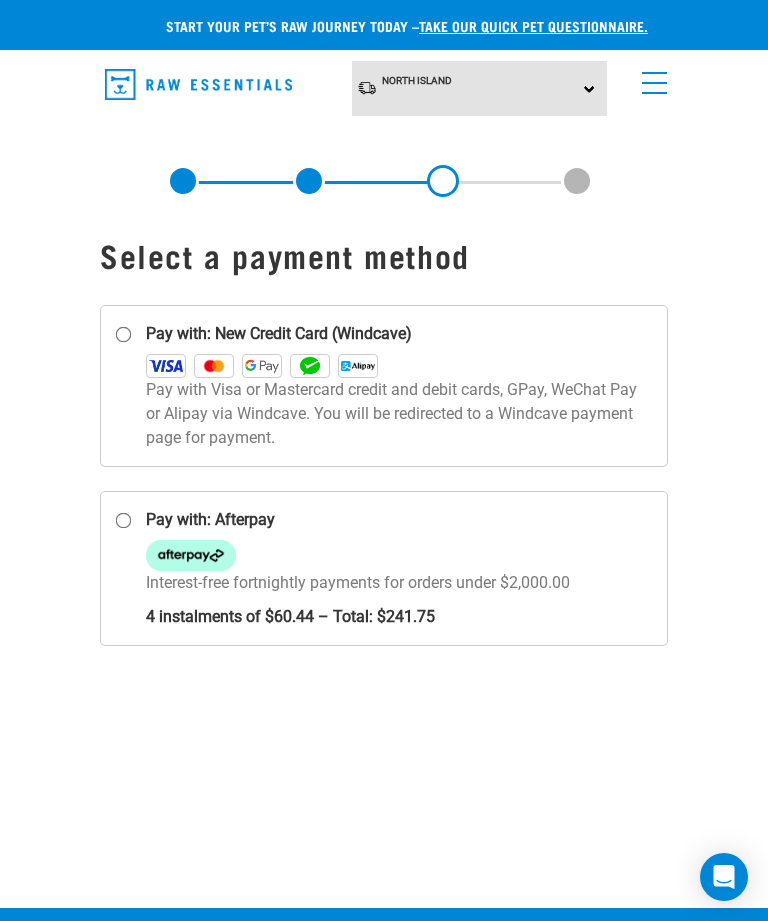 scroll, scrollTop: 0, scrollLeft: 0, axis: both 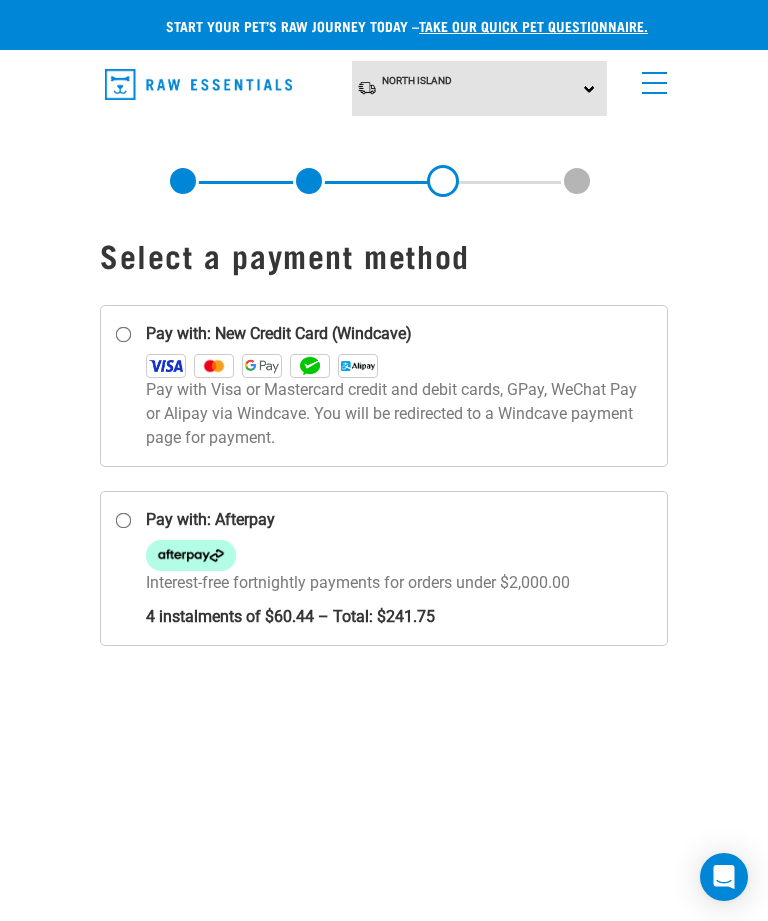 click on "Pay with: New Credit Card (Windcave)" at bounding box center [124, 335] 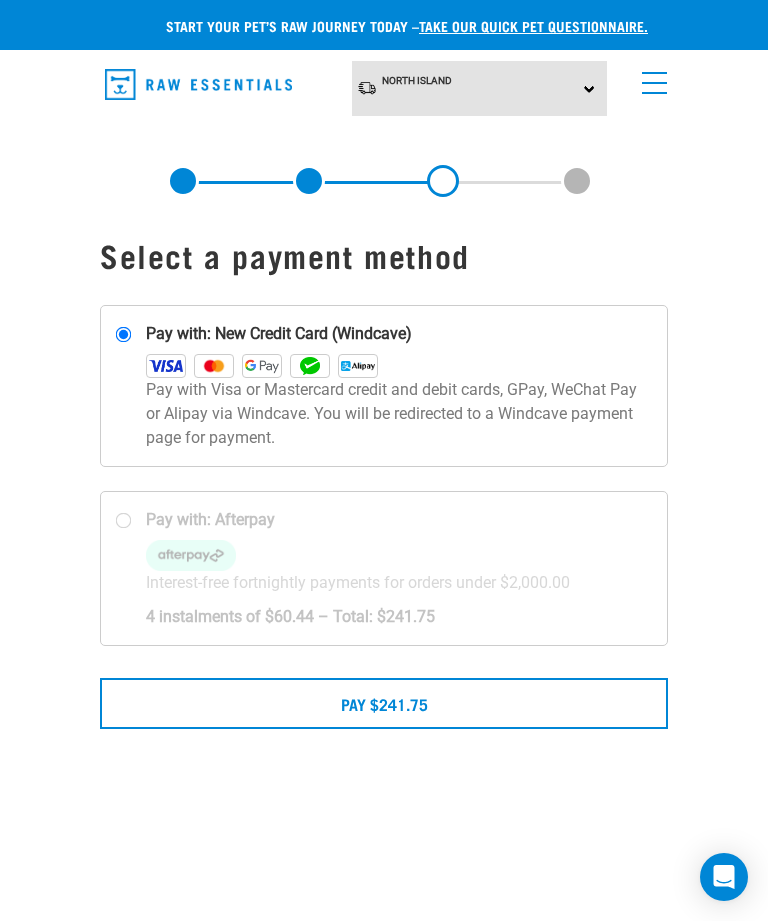 scroll, scrollTop: 0, scrollLeft: 0, axis: both 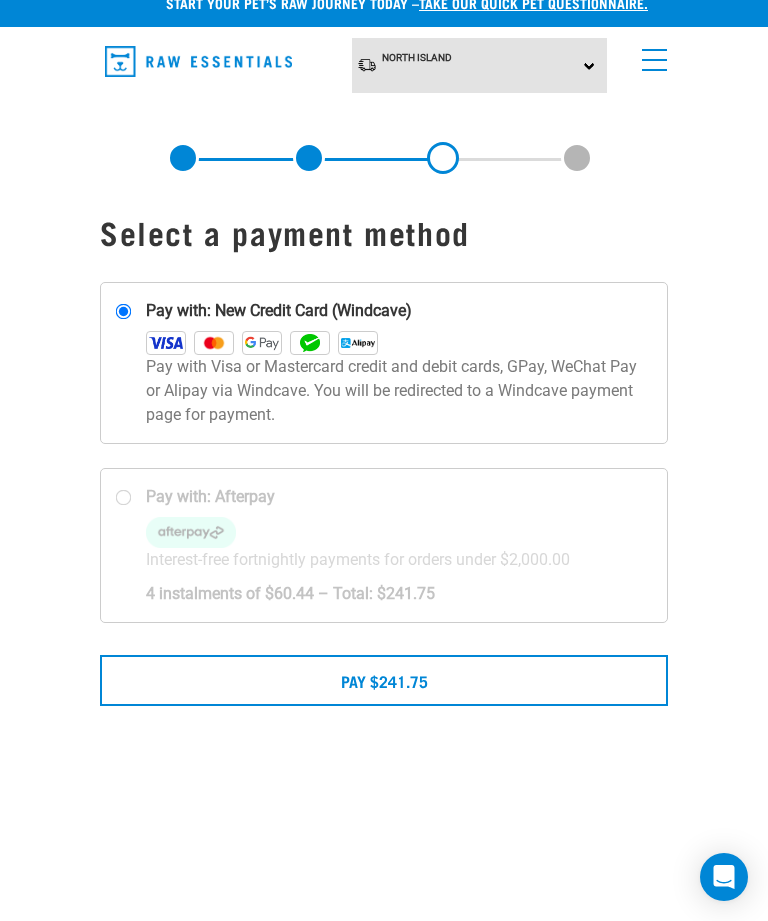 click on "Pay $241.75" at bounding box center (384, 680) 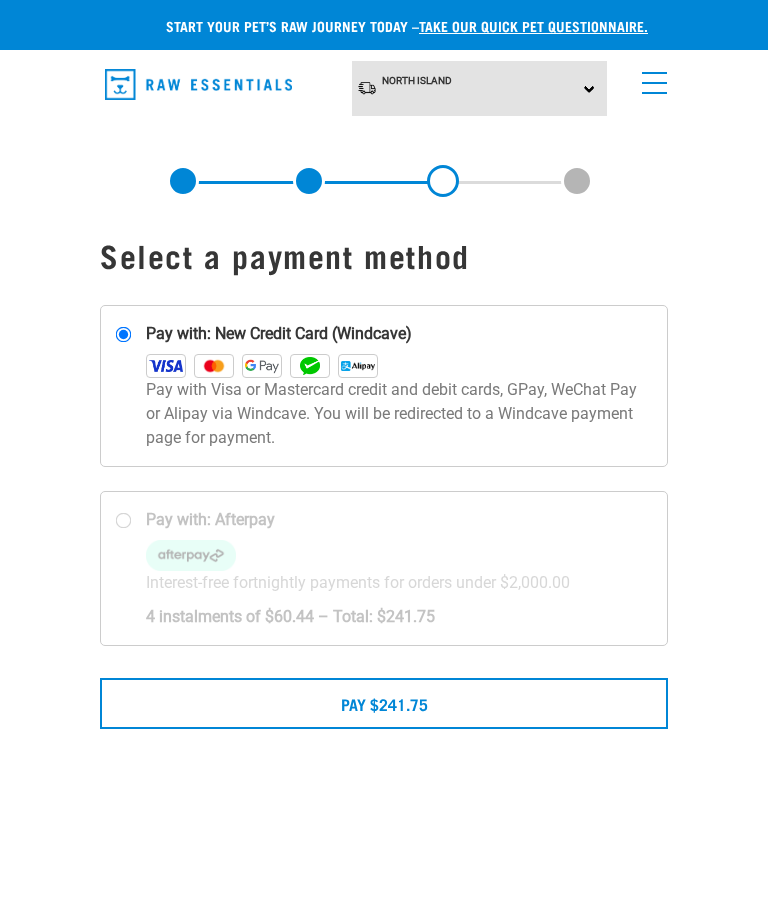 scroll, scrollTop: 0, scrollLeft: 0, axis: both 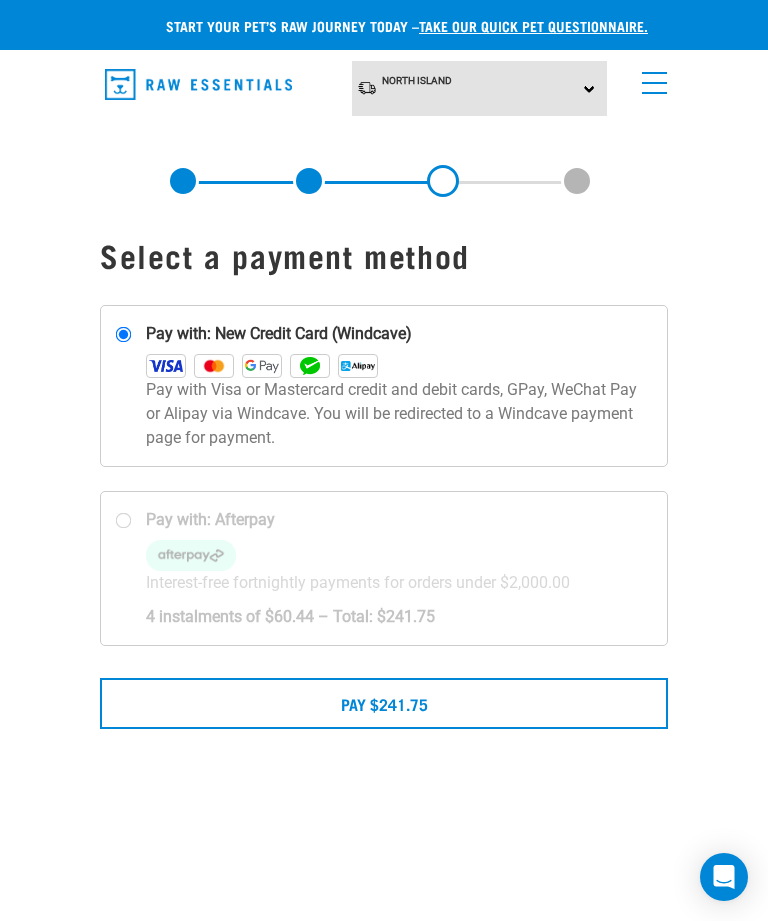 click on "Pay $241.75" at bounding box center (384, 703) 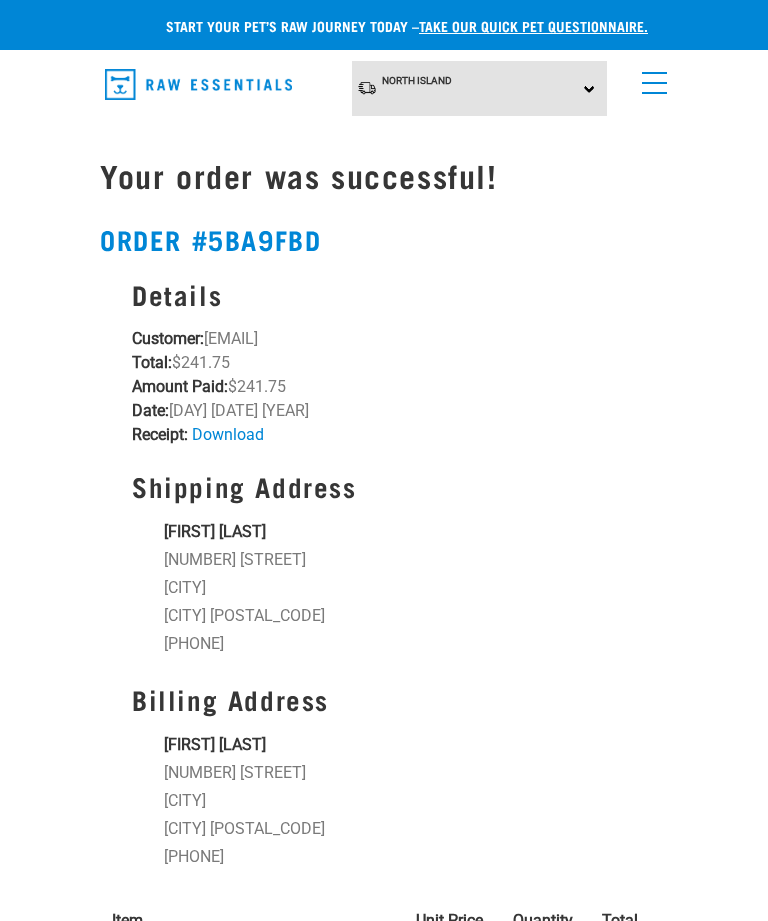 scroll, scrollTop: 0, scrollLeft: 0, axis: both 